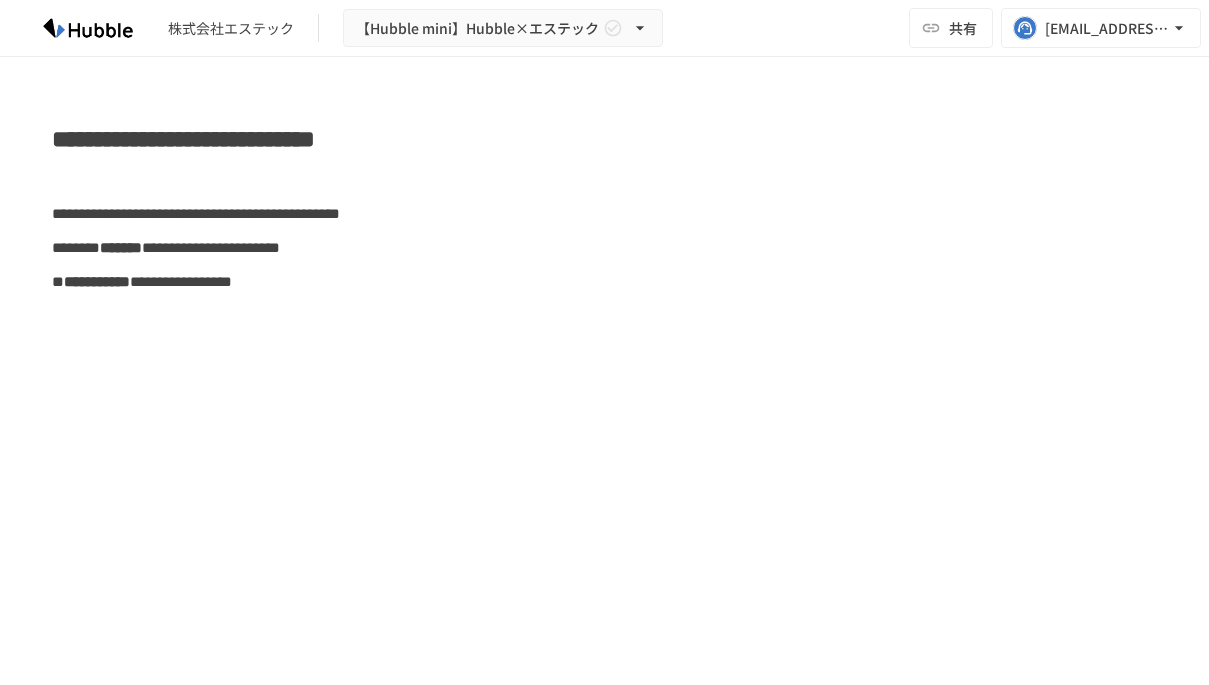 scroll, scrollTop: 0, scrollLeft: 0, axis: both 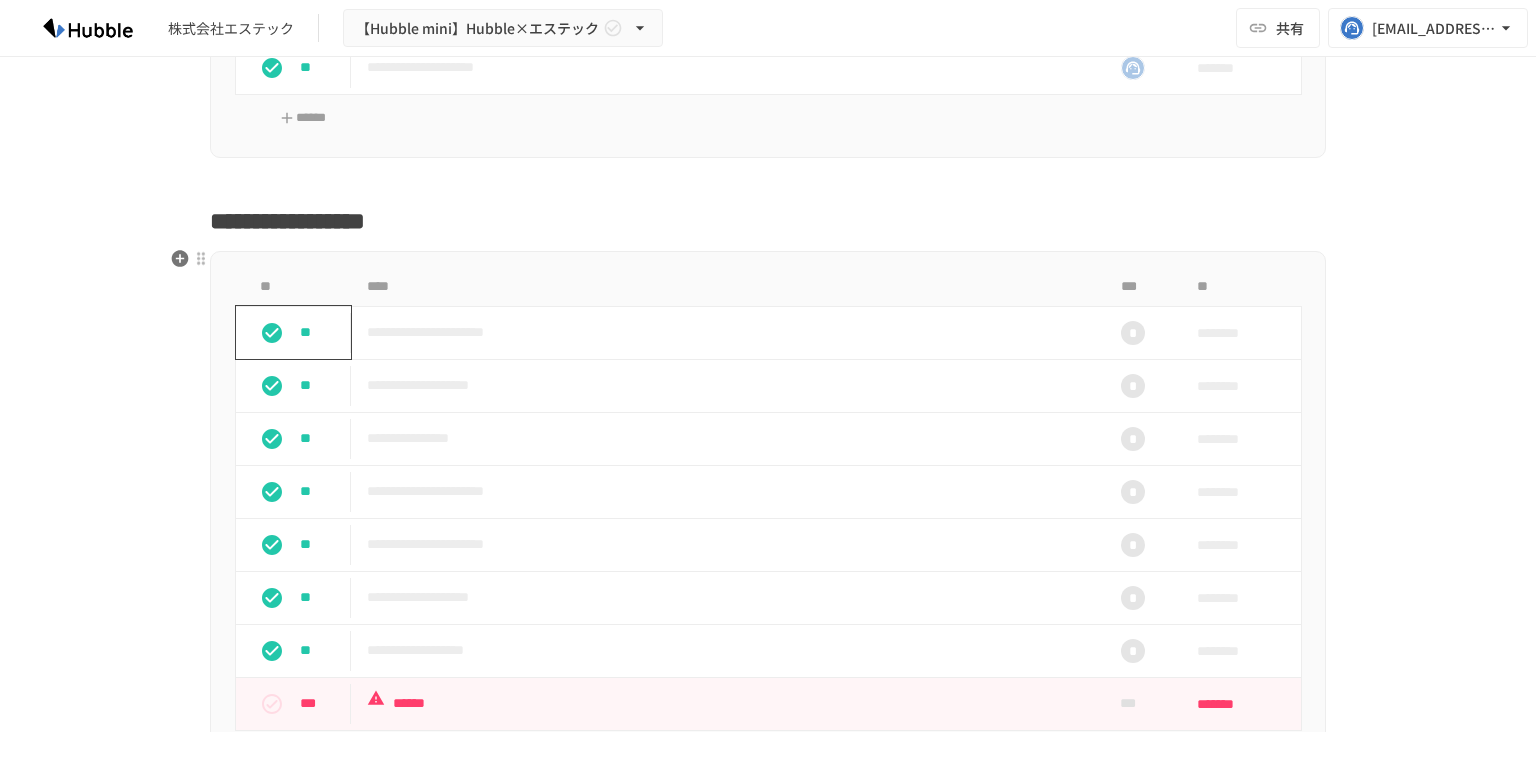 click 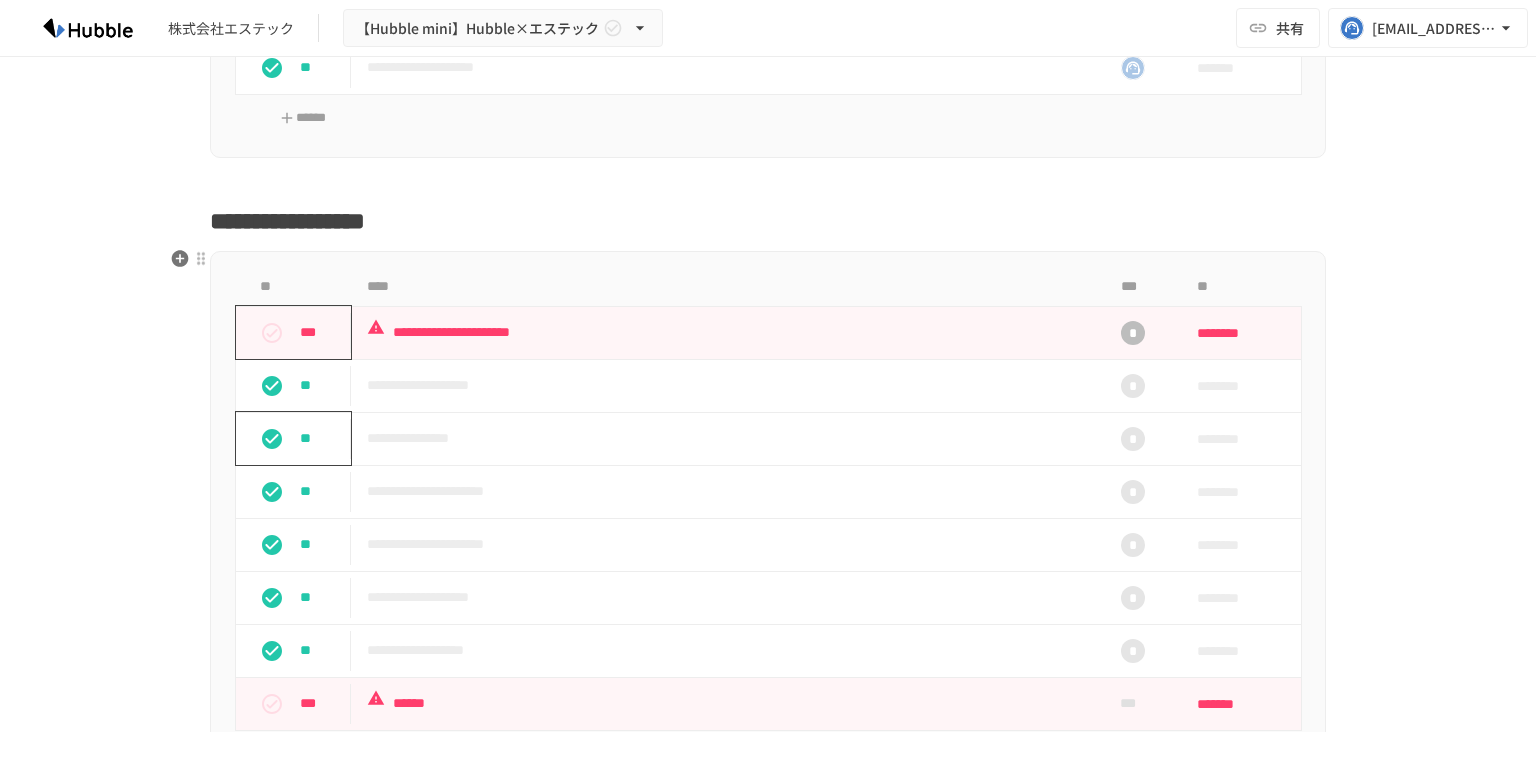 click 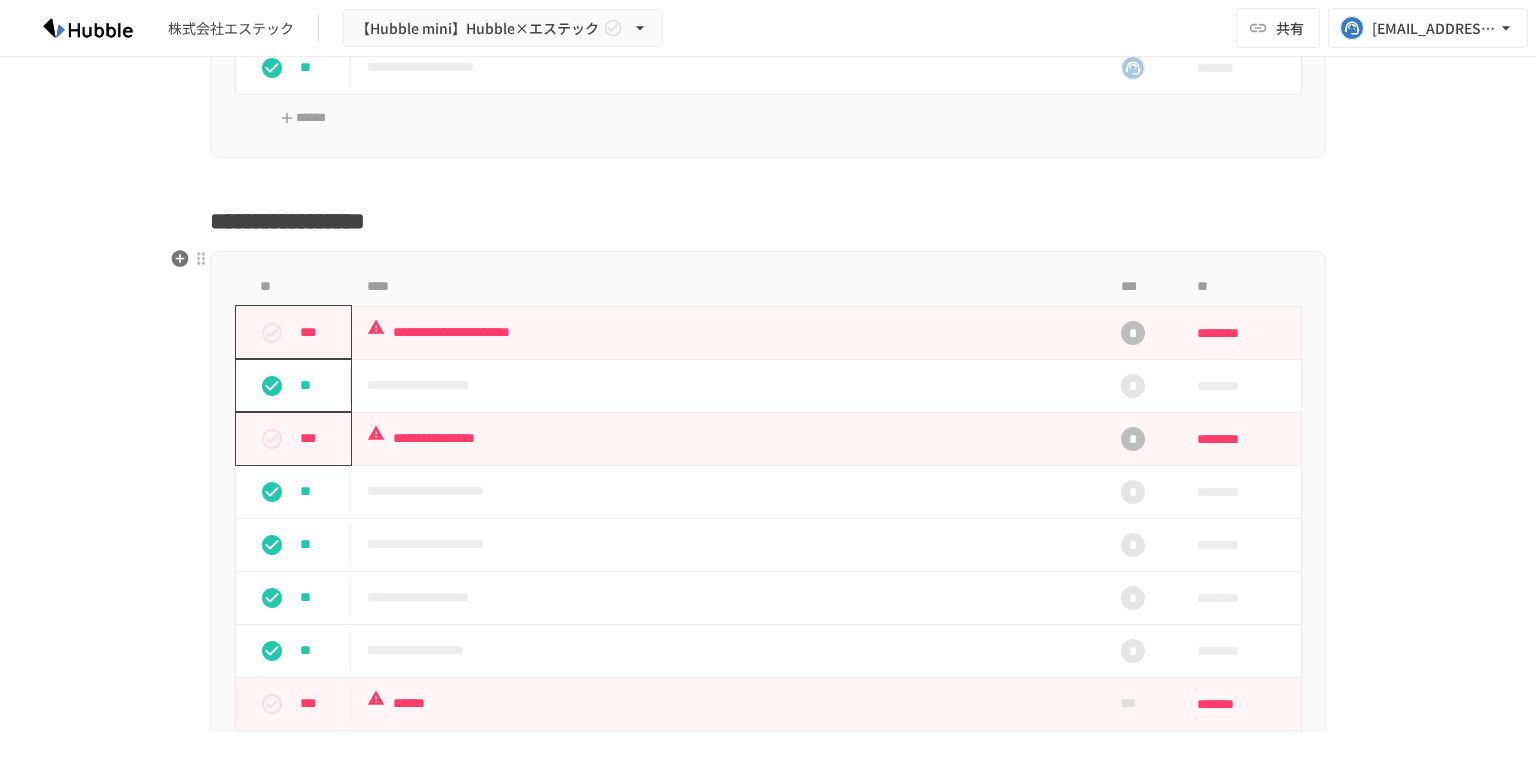 click 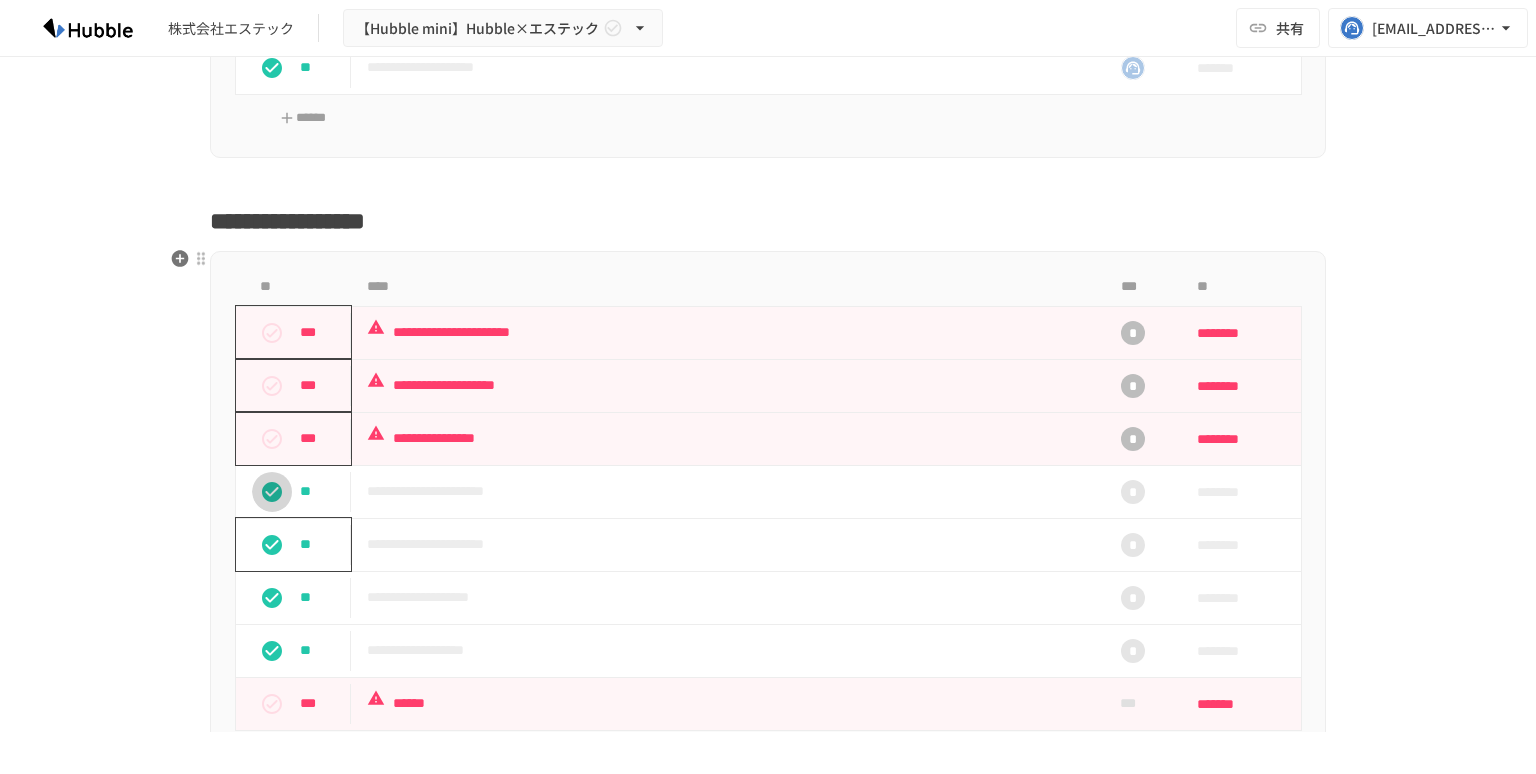 drag, startPoint x: 268, startPoint y: 496, endPoint x: 274, endPoint y: 541, distance: 45.39824 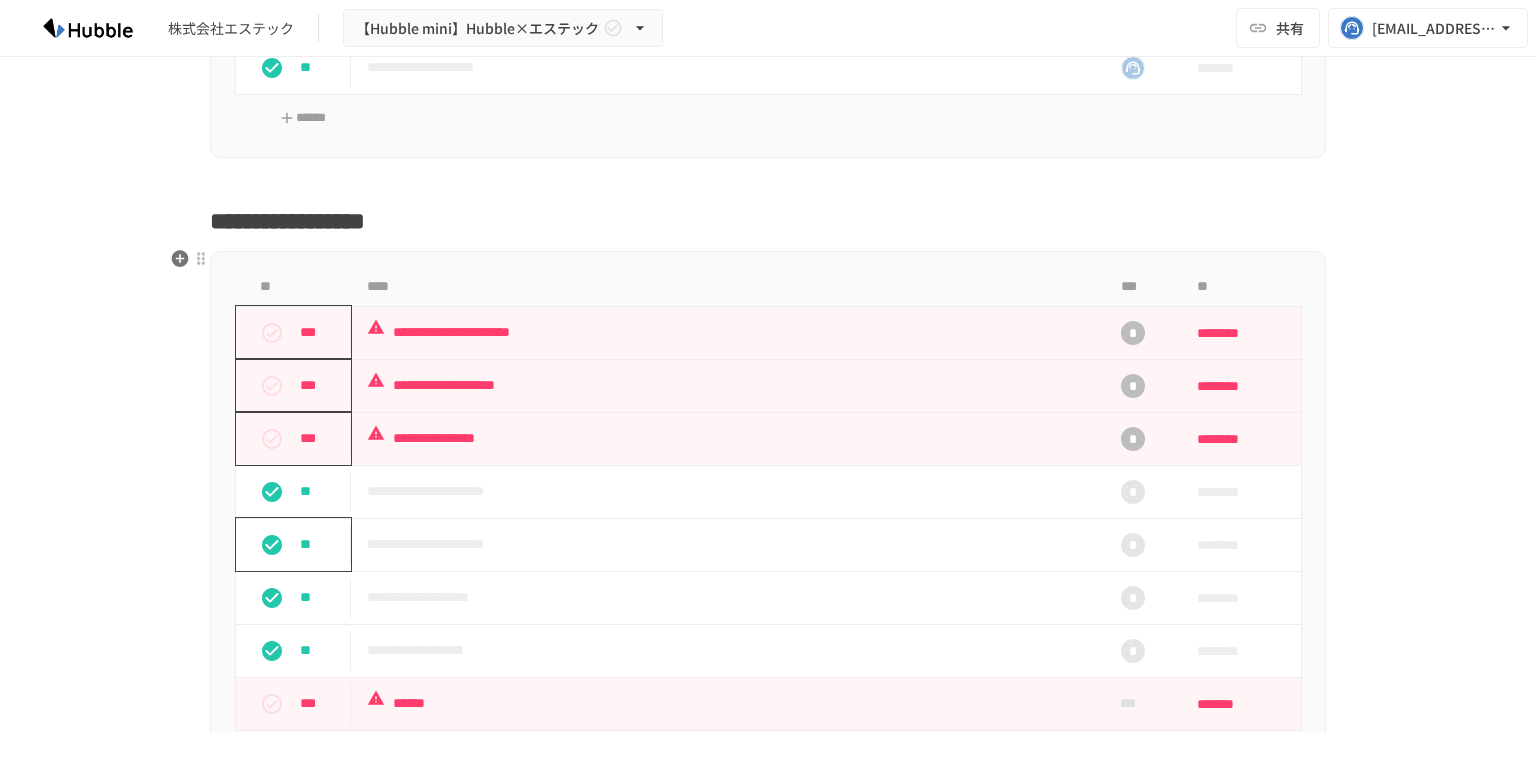 click 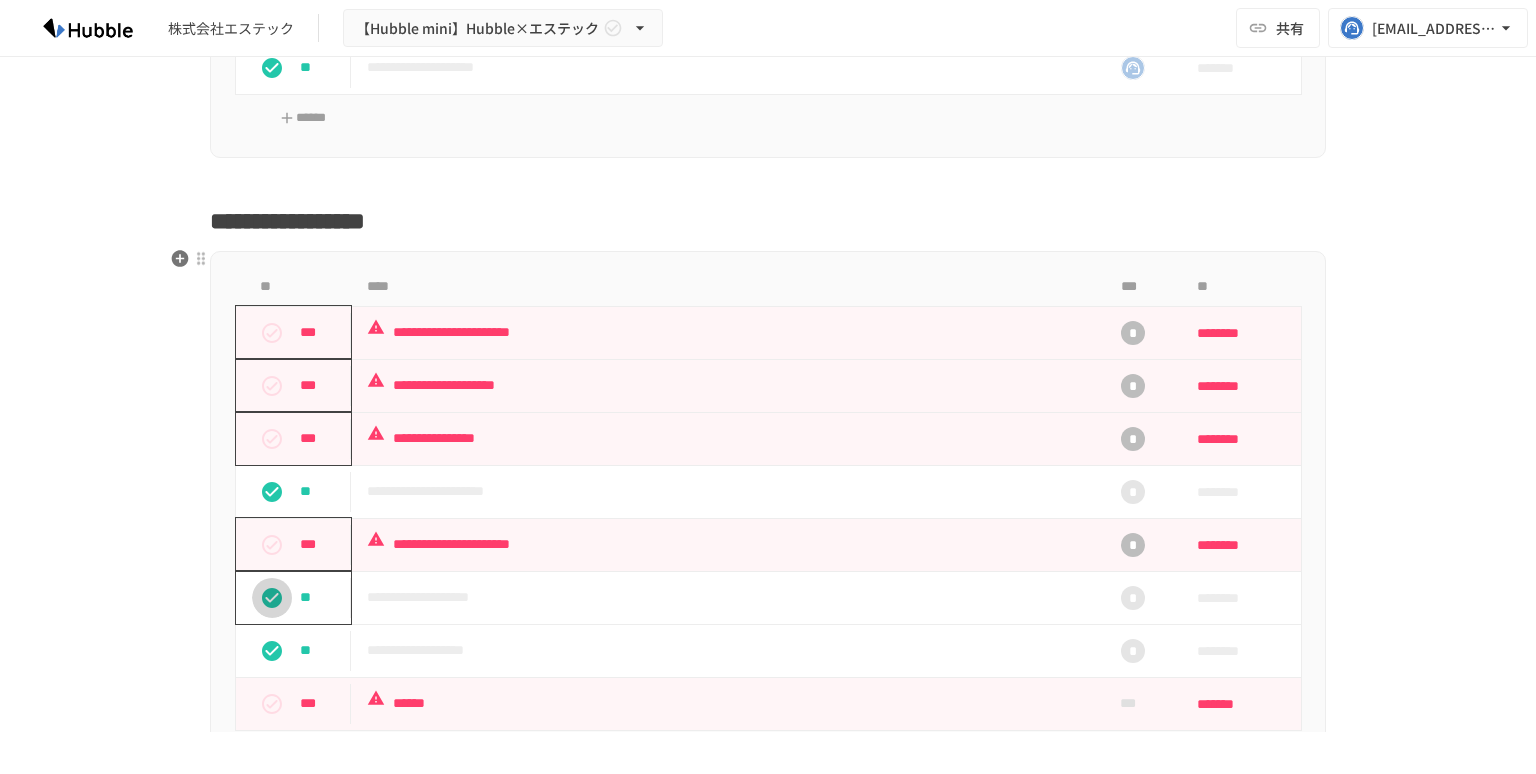 click at bounding box center [272, 598] 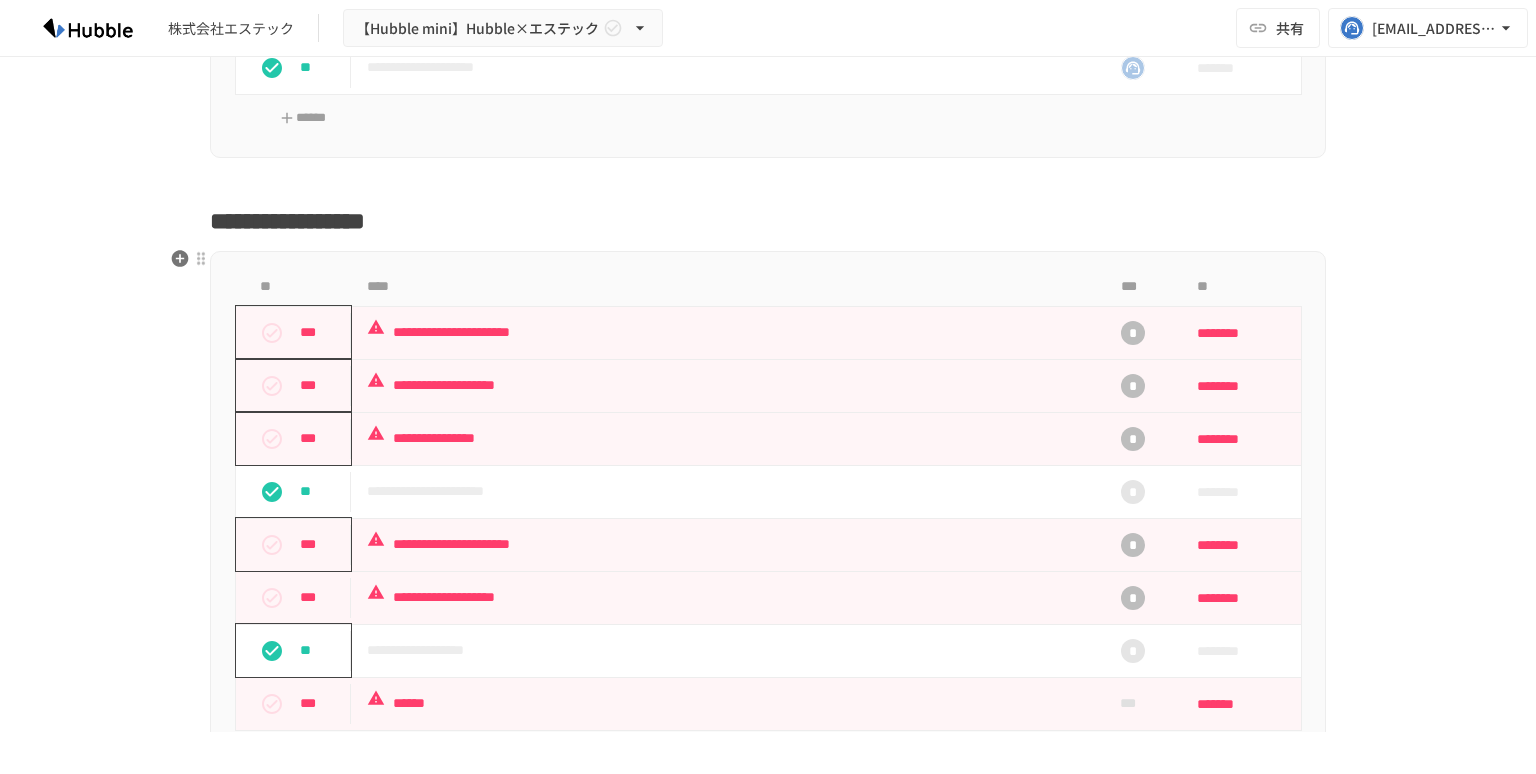 click 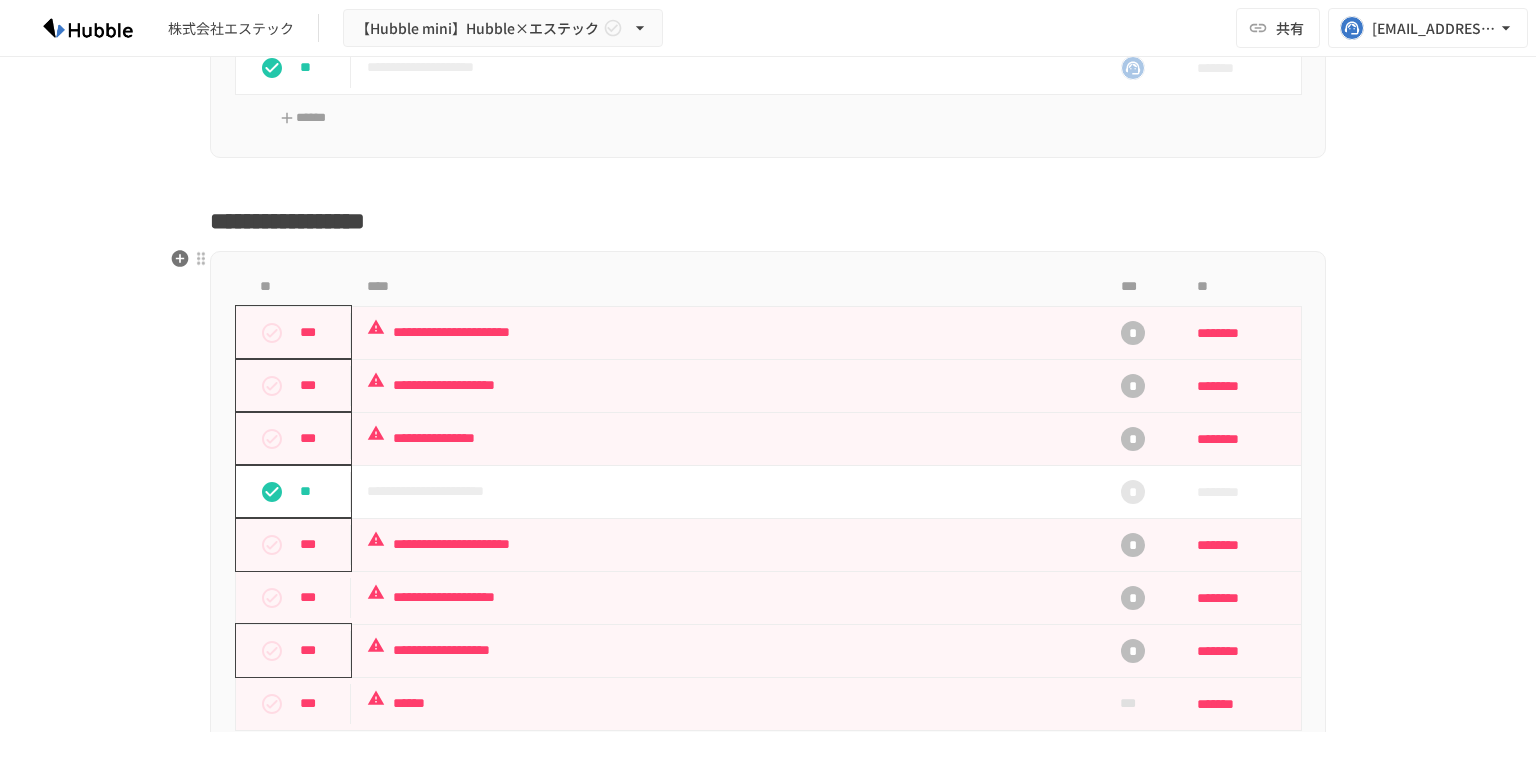 click 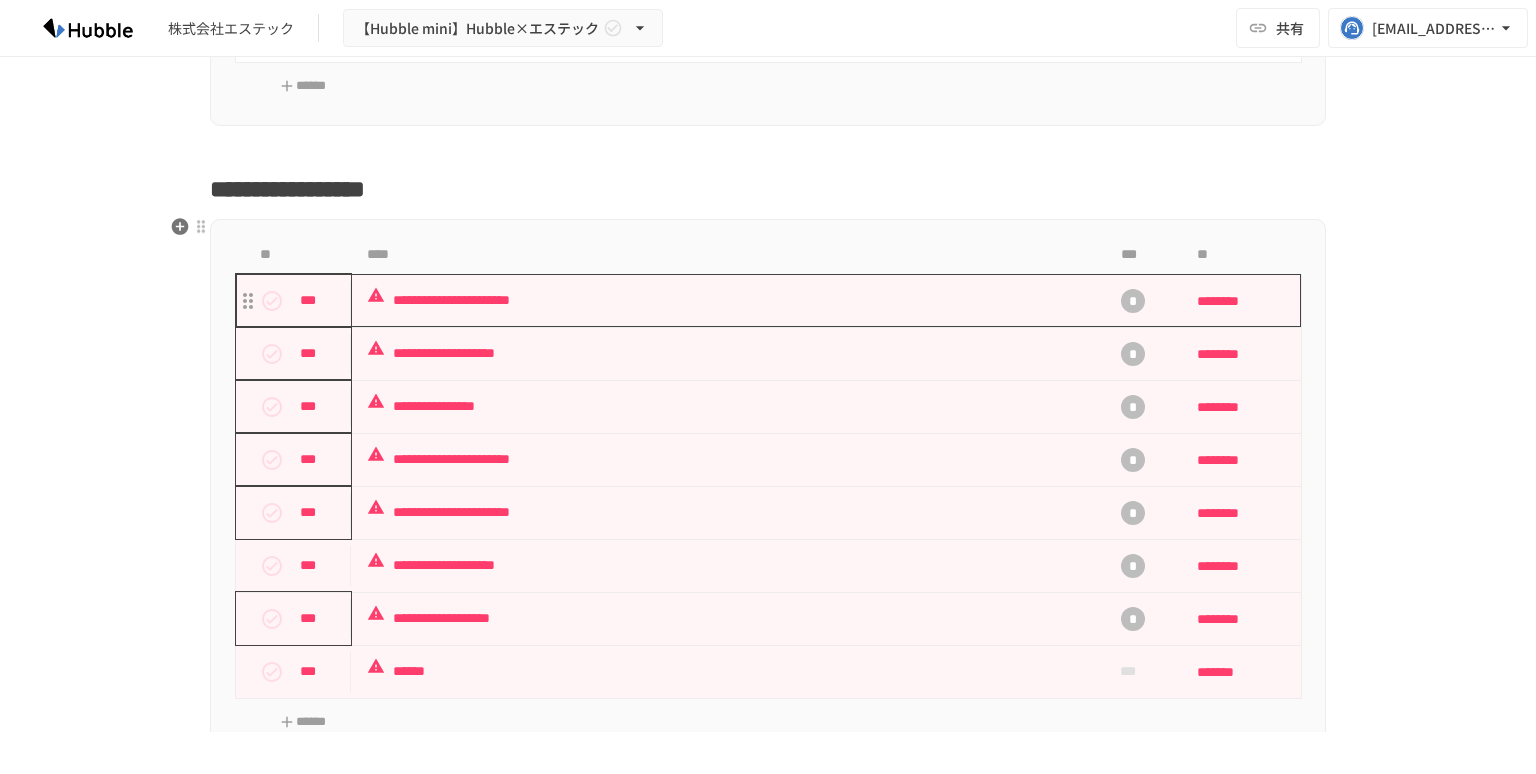 scroll, scrollTop: 1996, scrollLeft: 0, axis: vertical 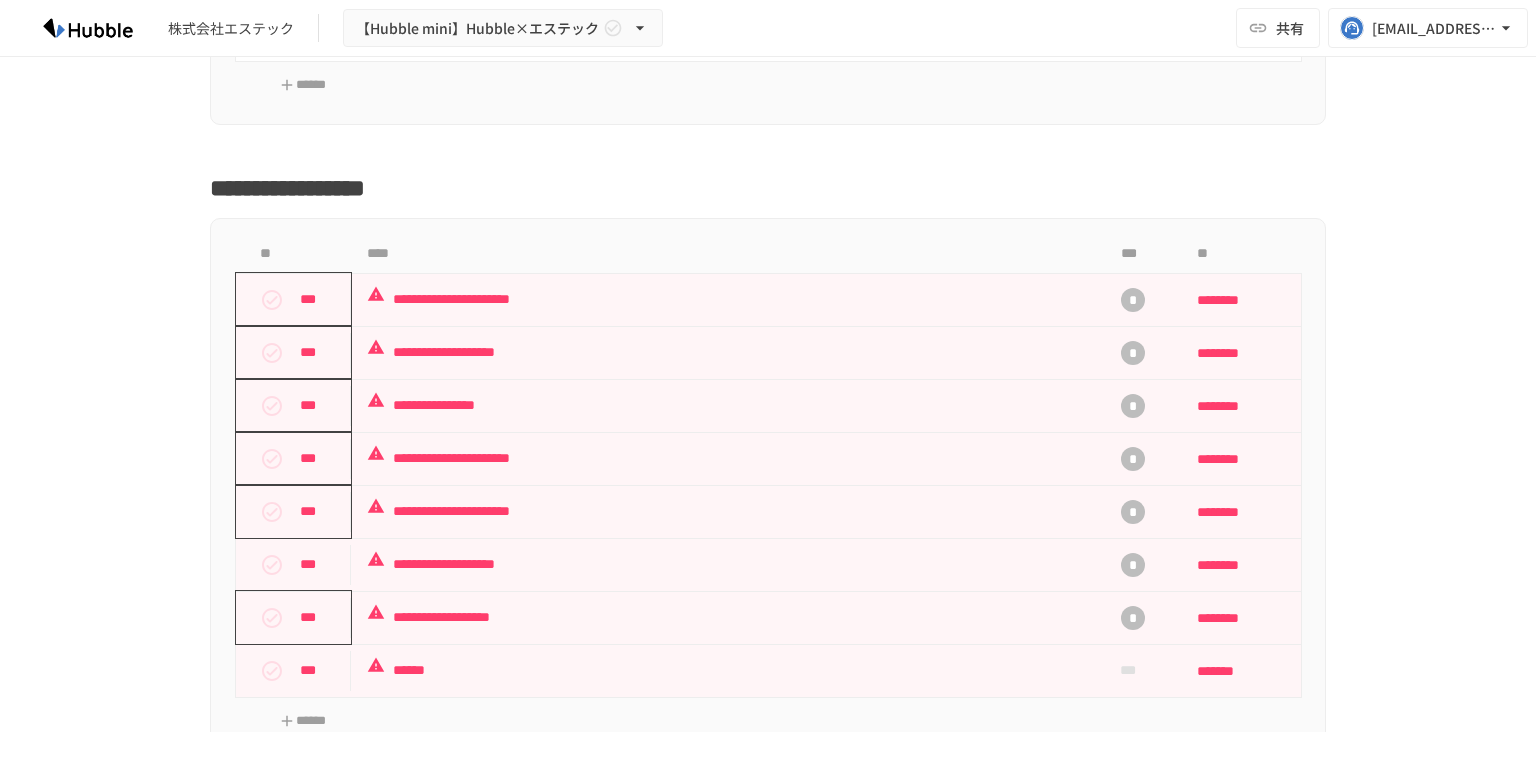 click on "**********" at bounding box center (768, 394) 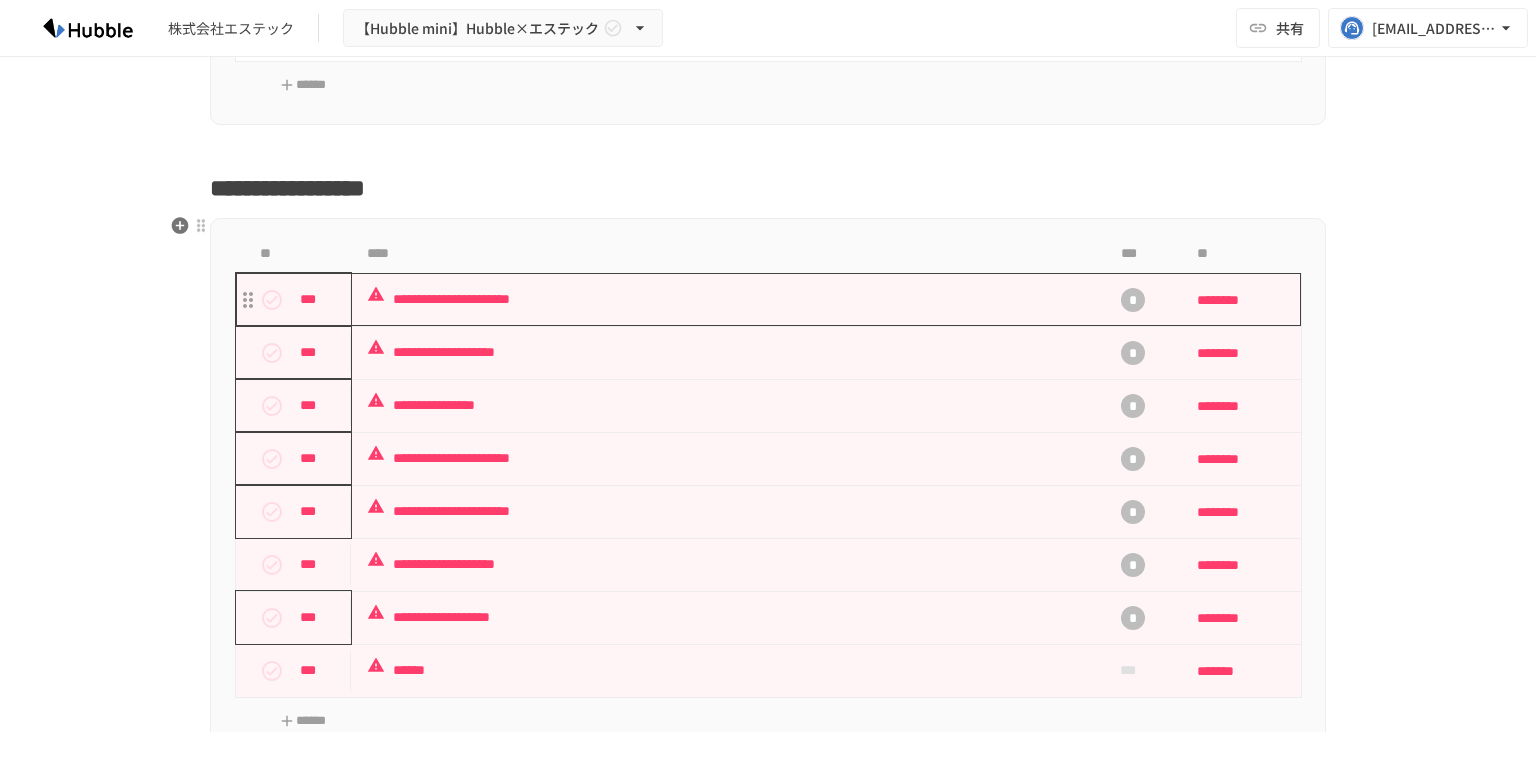 click on "**********" at bounding box center (726, 299) 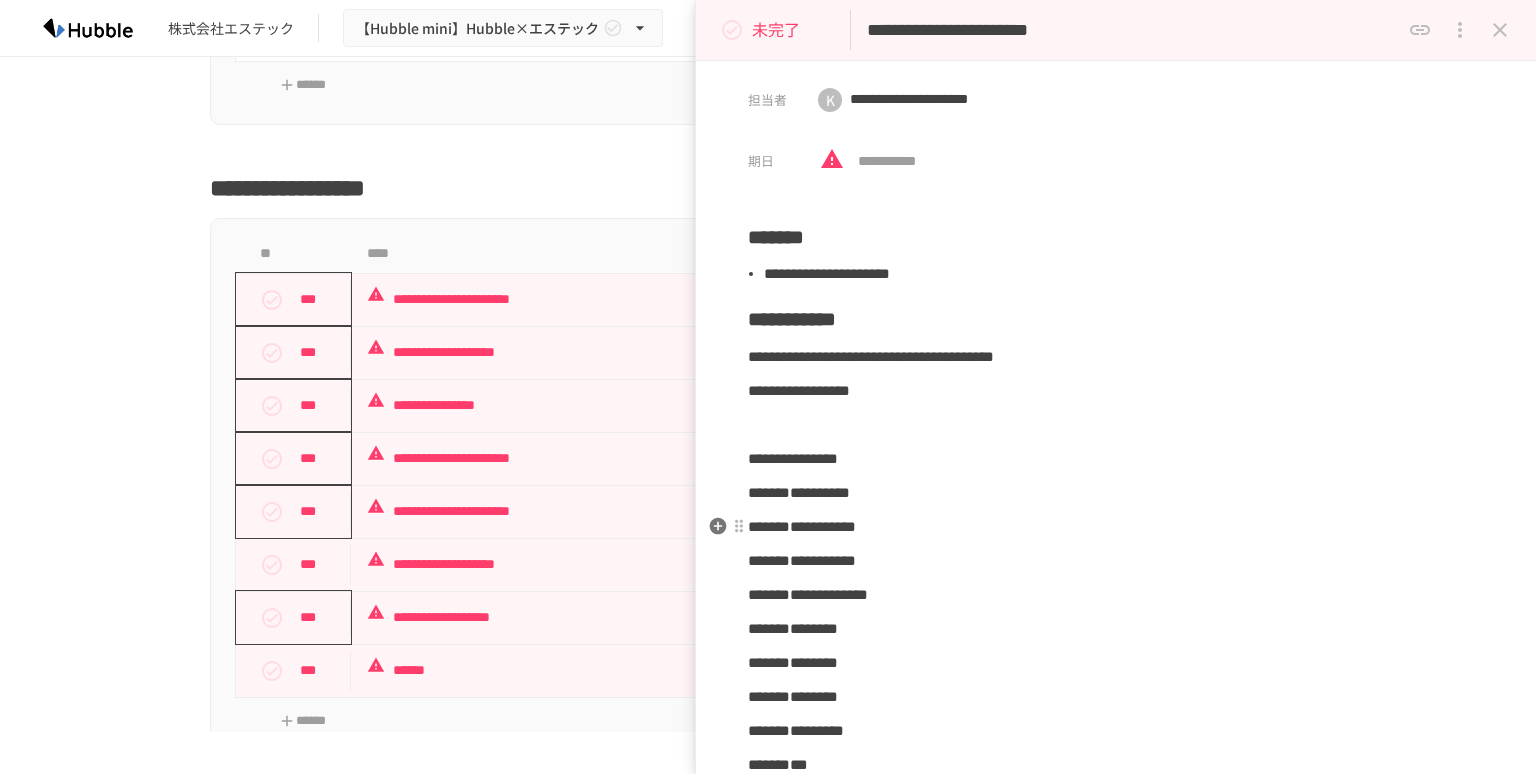 scroll, scrollTop: 0, scrollLeft: 0, axis: both 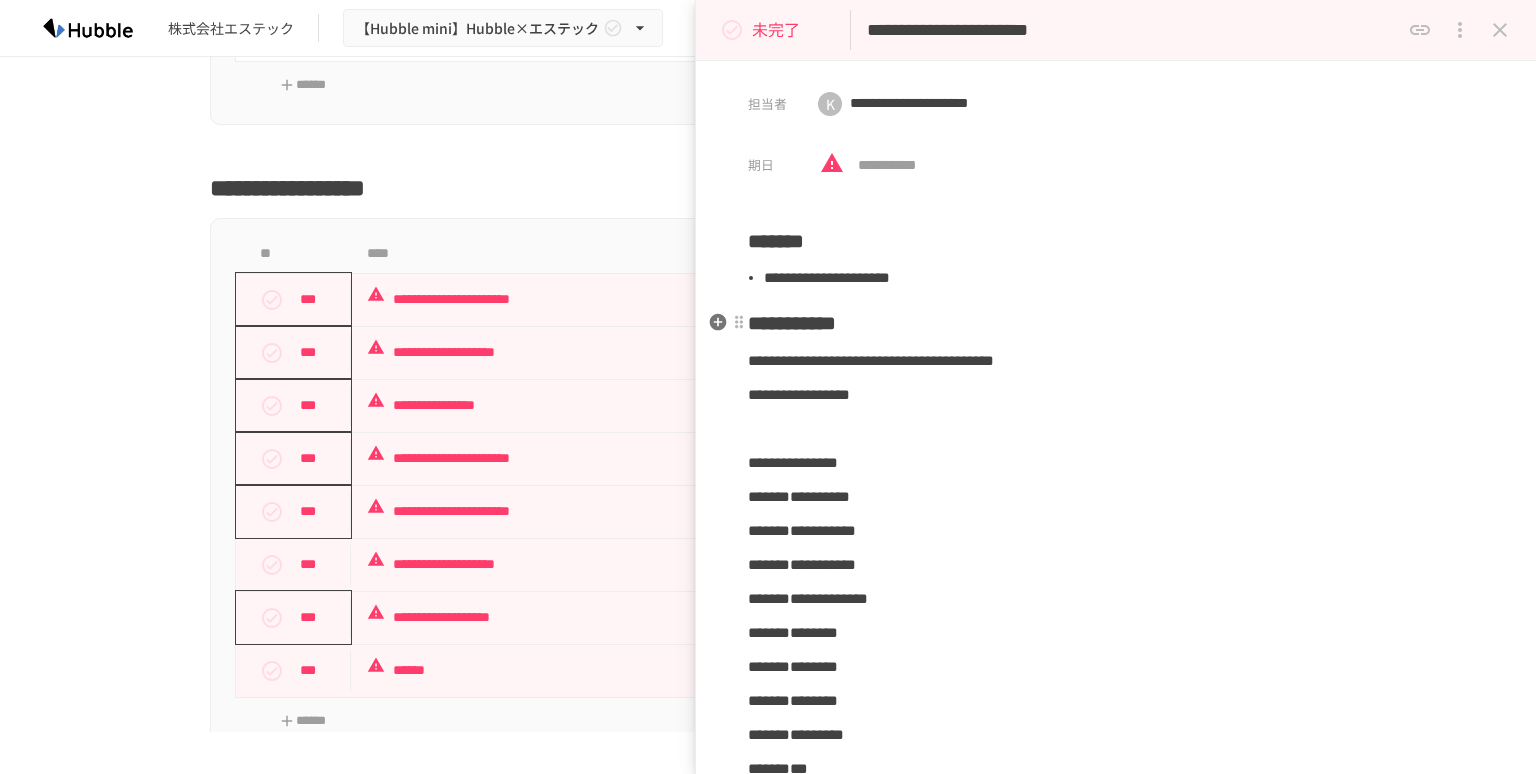 click on "**********" at bounding box center [1116, 704] 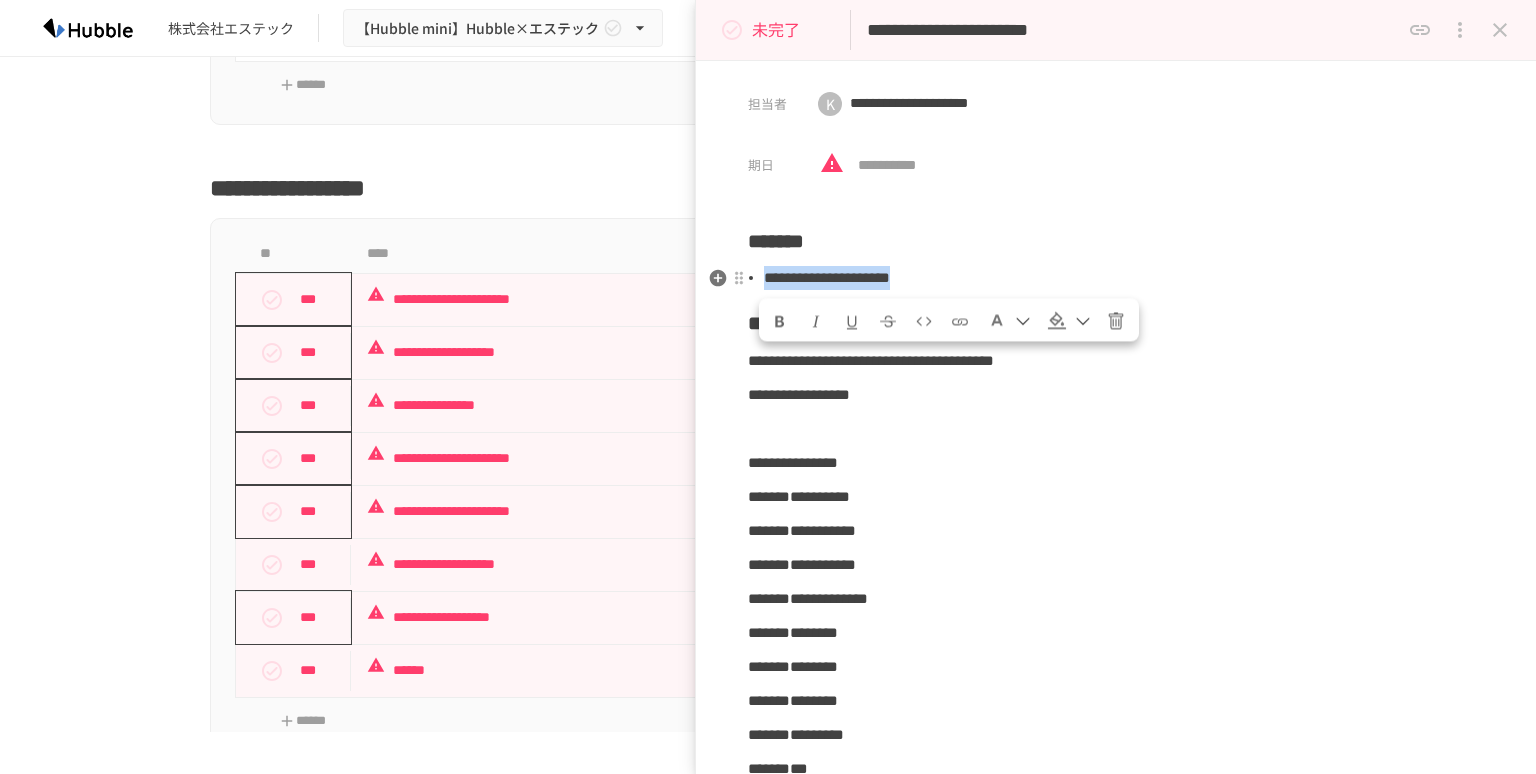 drag, startPoint x: 1148, startPoint y: 276, endPoint x: 770, endPoint y: 270, distance: 378.0476 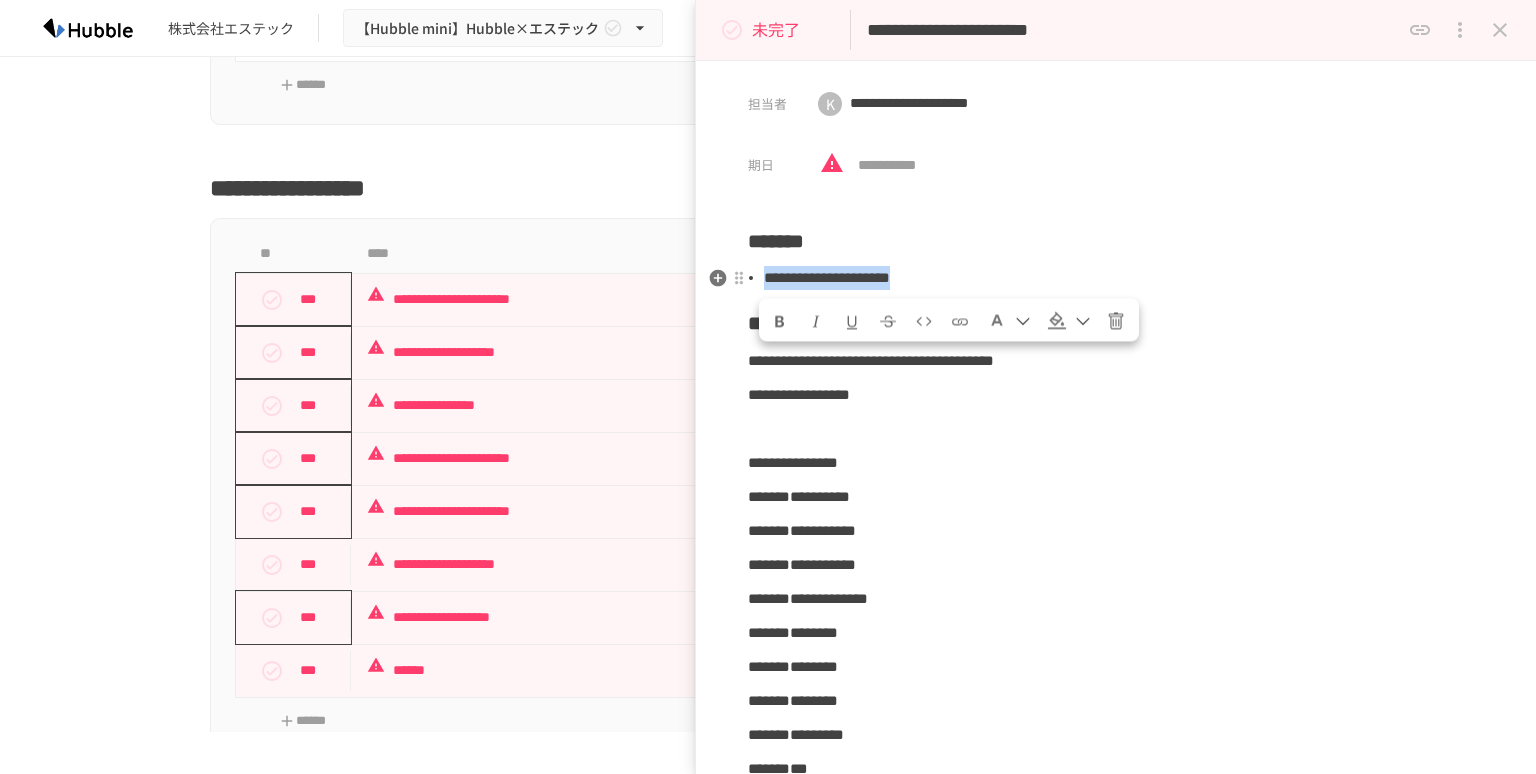 click on "**********" at bounding box center (1124, 278) 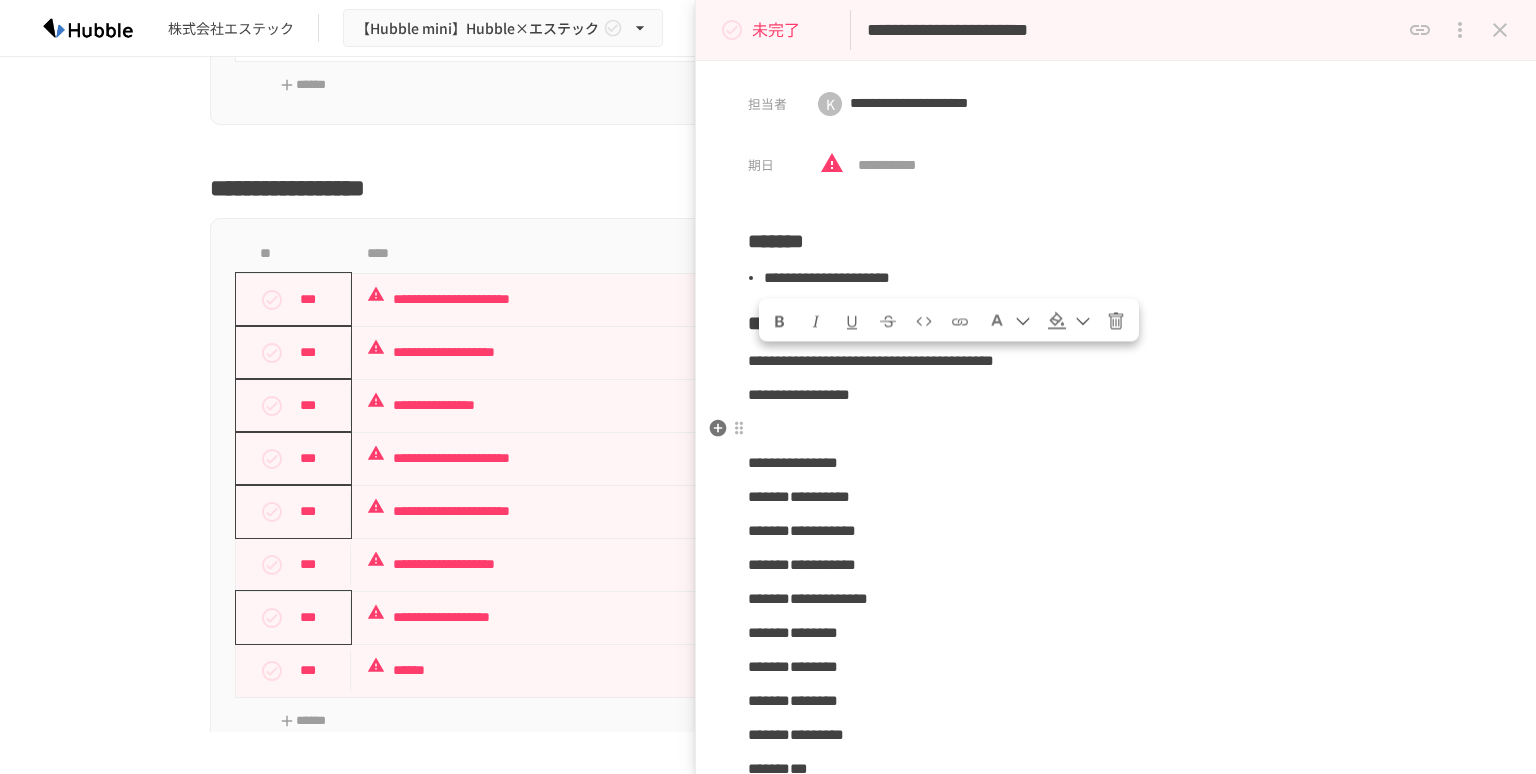 click at bounding box center (1116, 429) 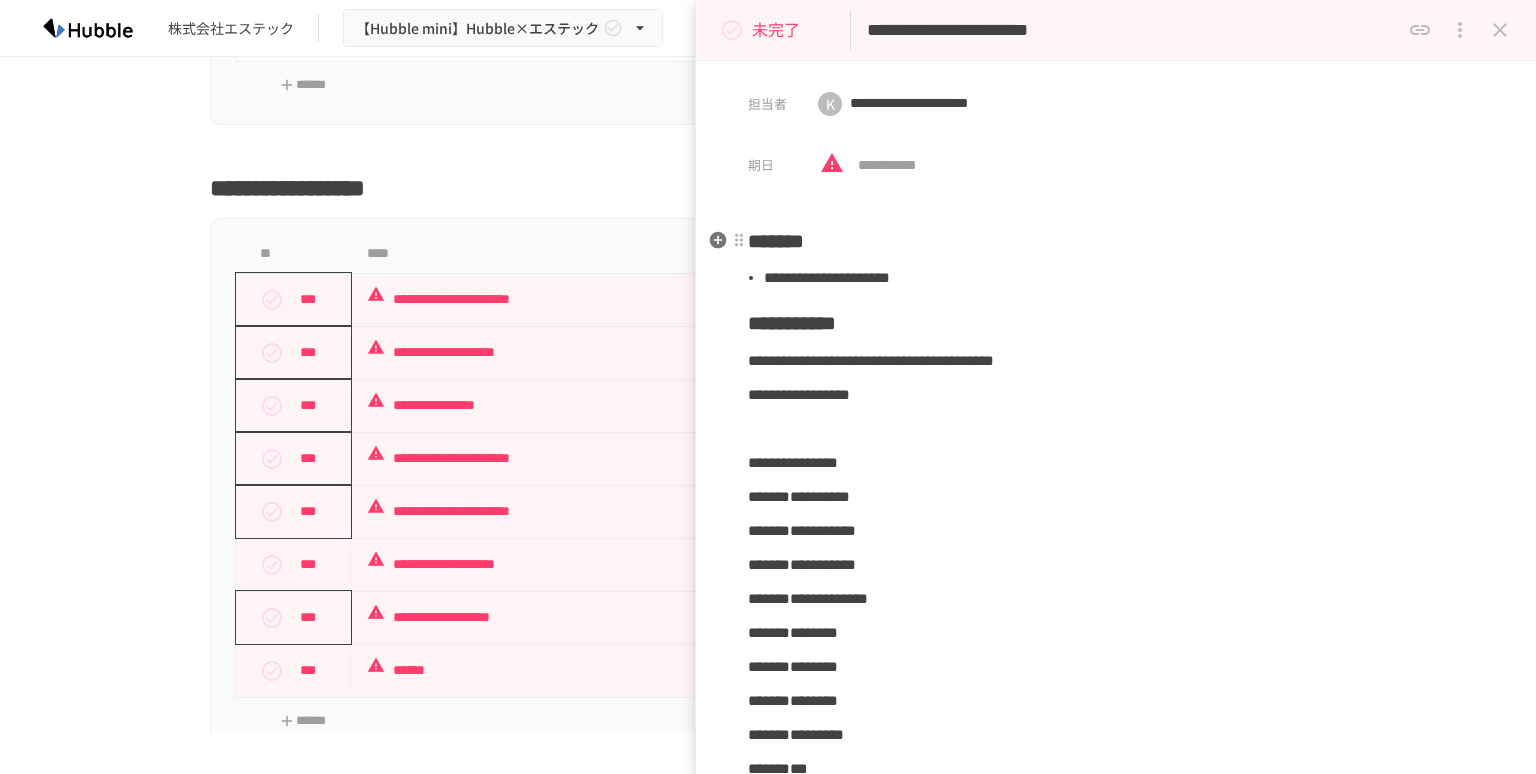click on "**********" at bounding box center [827, 277] 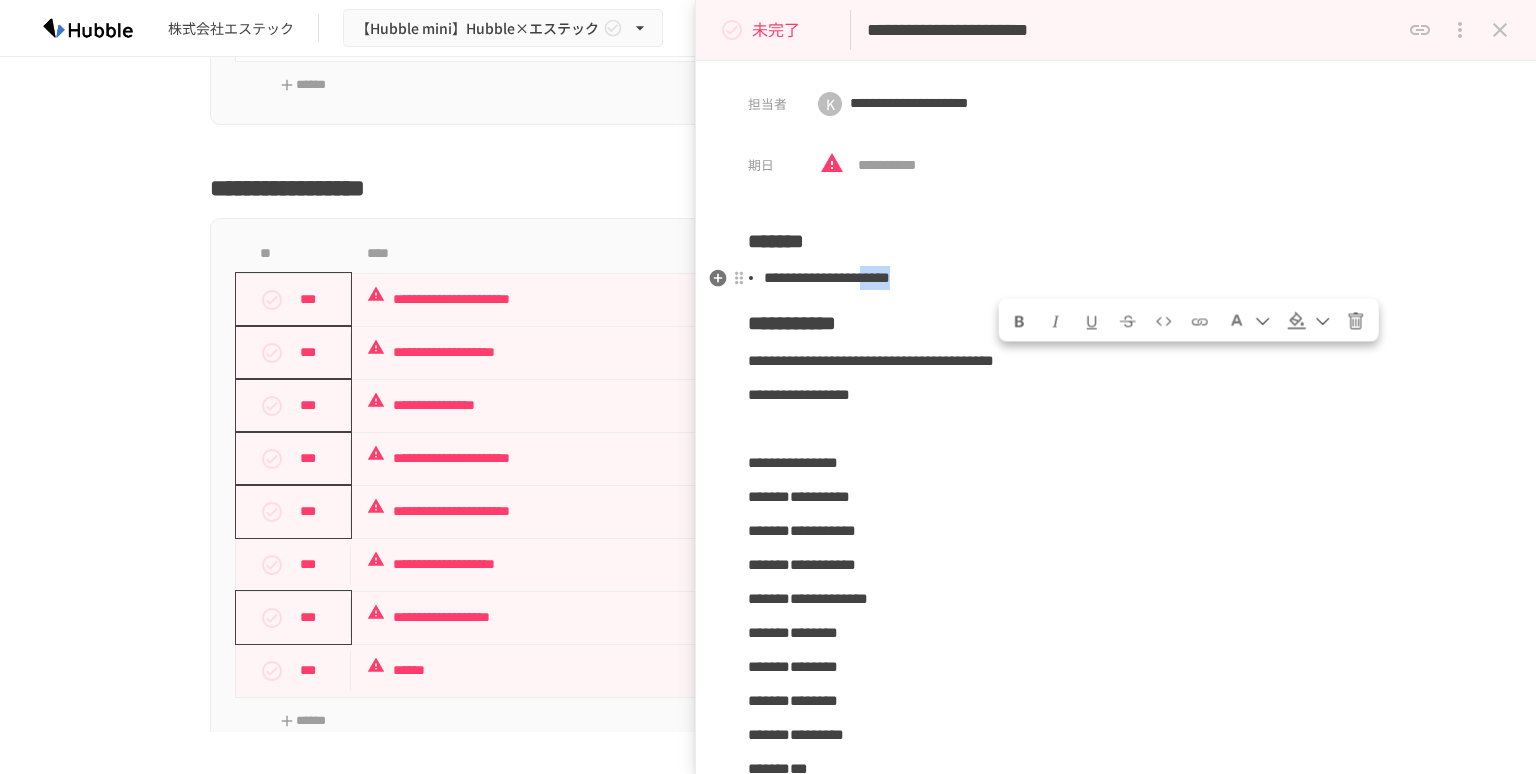 drag, startPoint x: 1088, startPoint y: 281, endPoint x: 1162, endPoint y: 272, distance: 74.54529 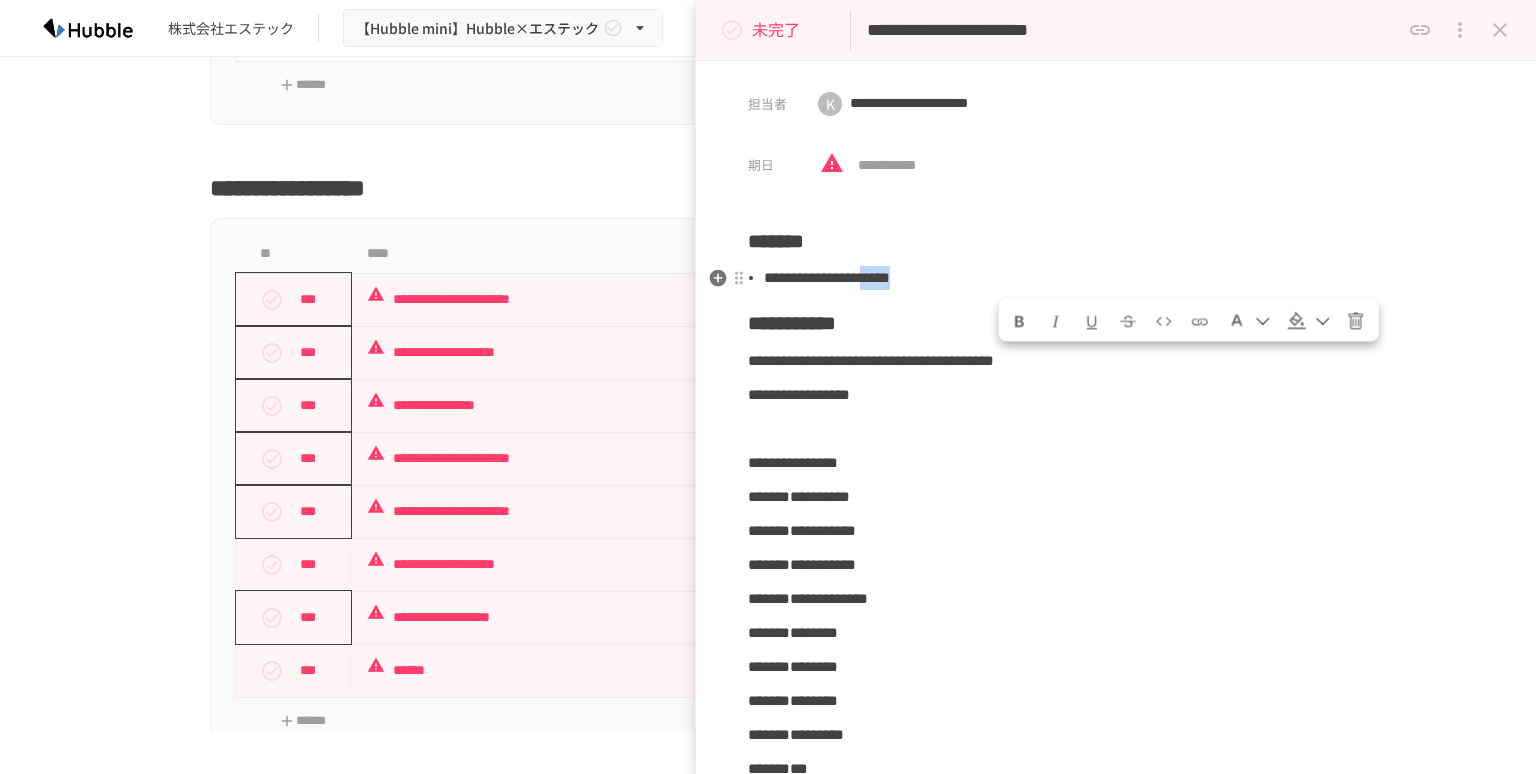 click on "**********" at bounding box center (1124, 278) 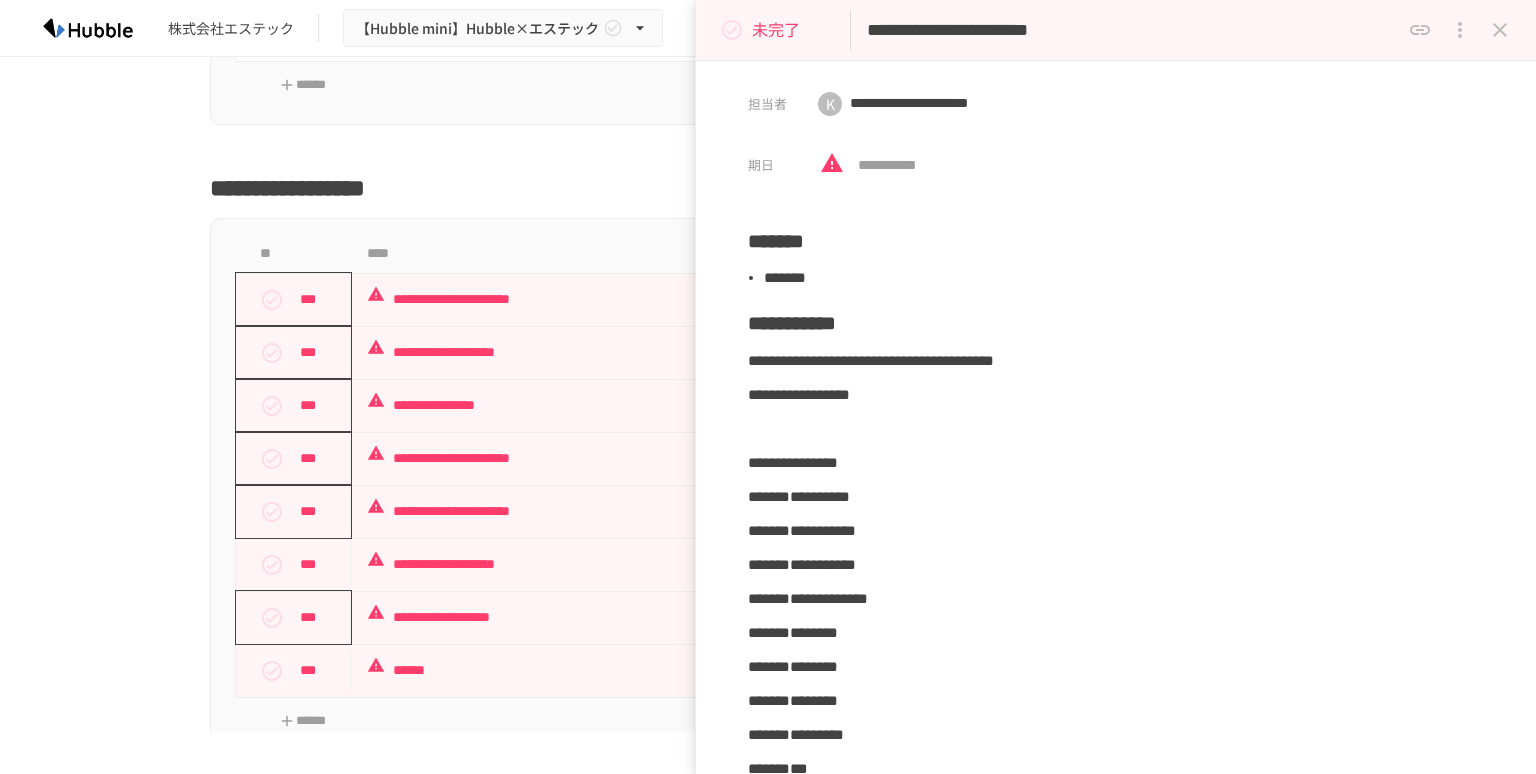 type 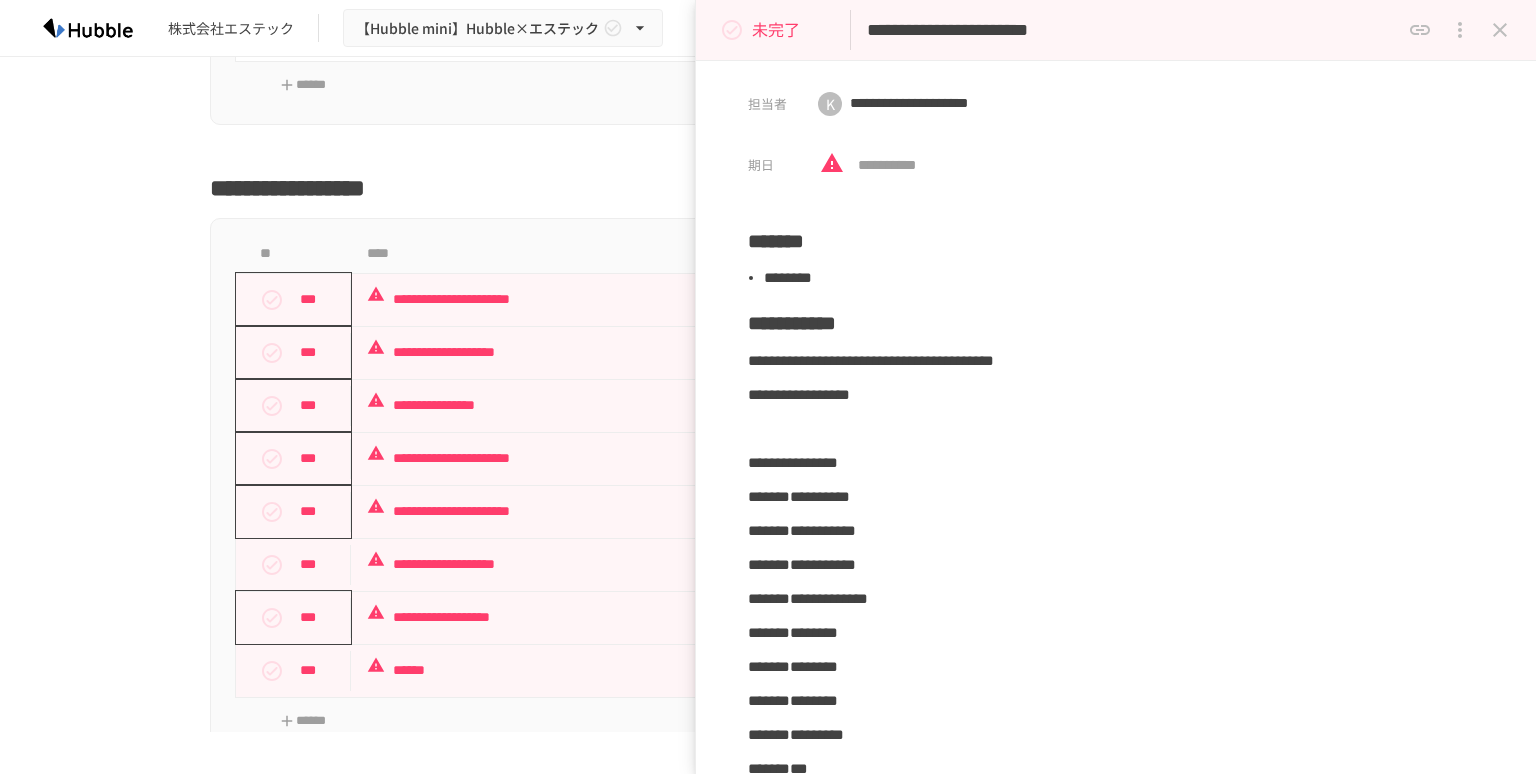 click 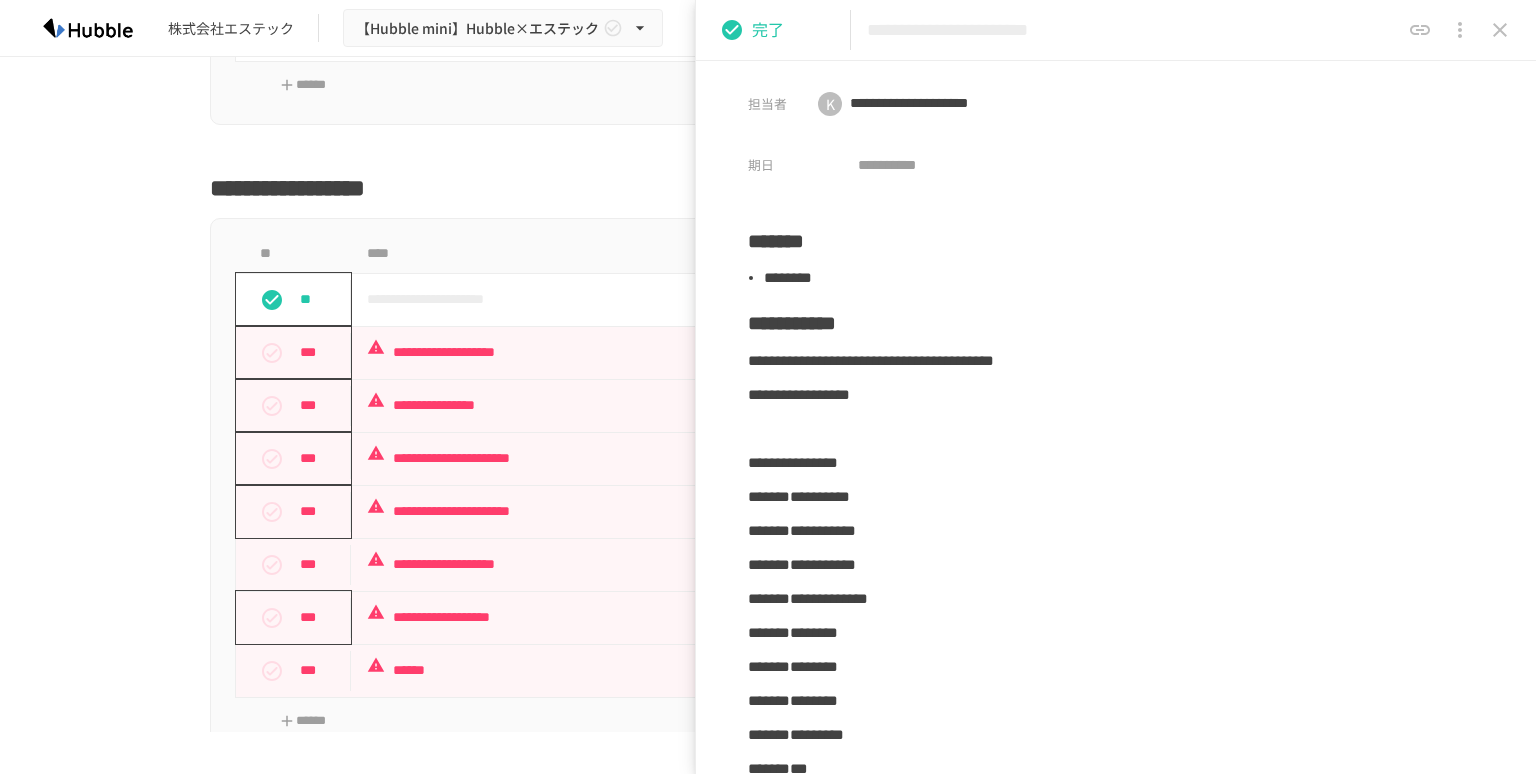 click at bounding box center (1500, 30) 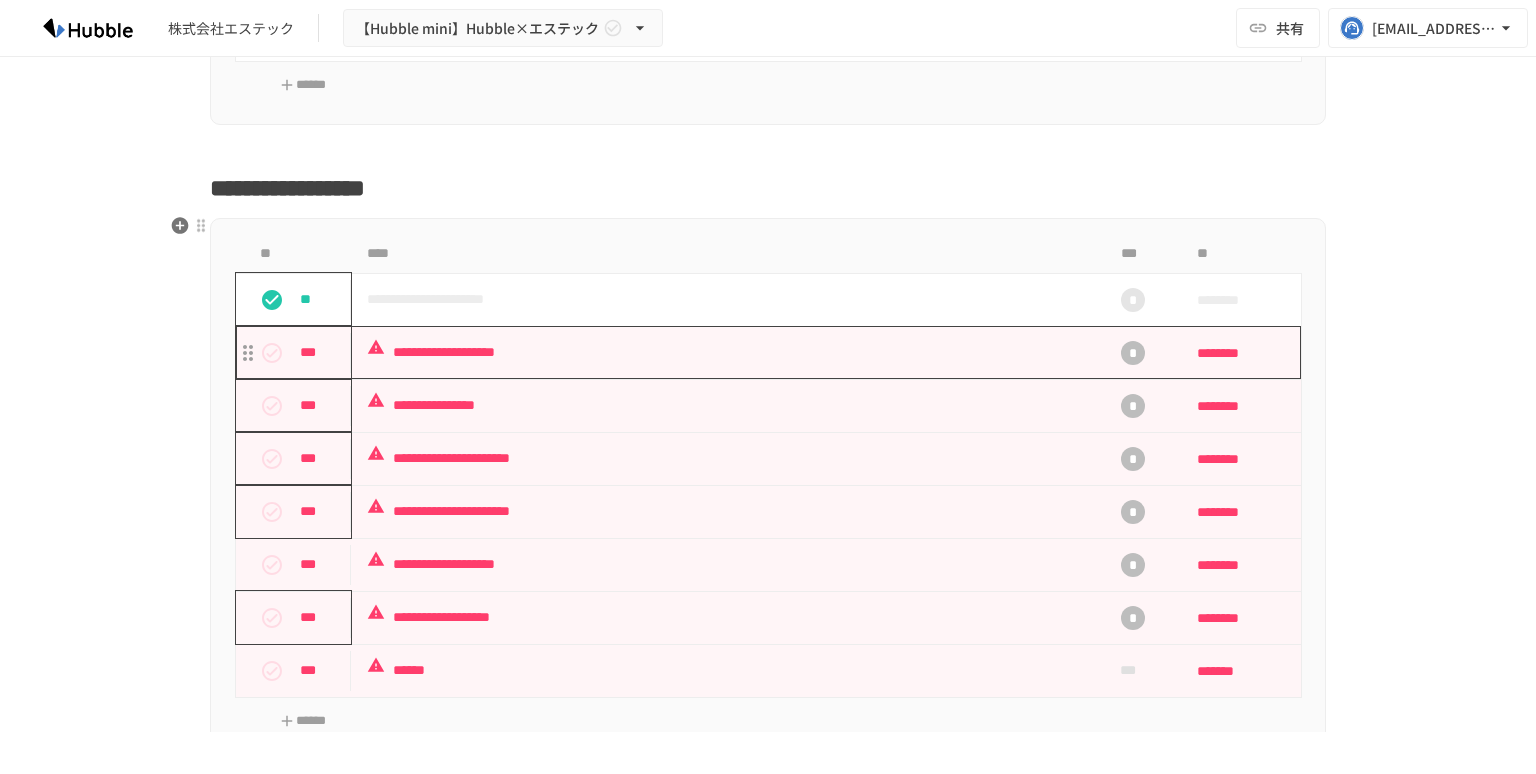 click on "**********" at bounding box center (726, 352) 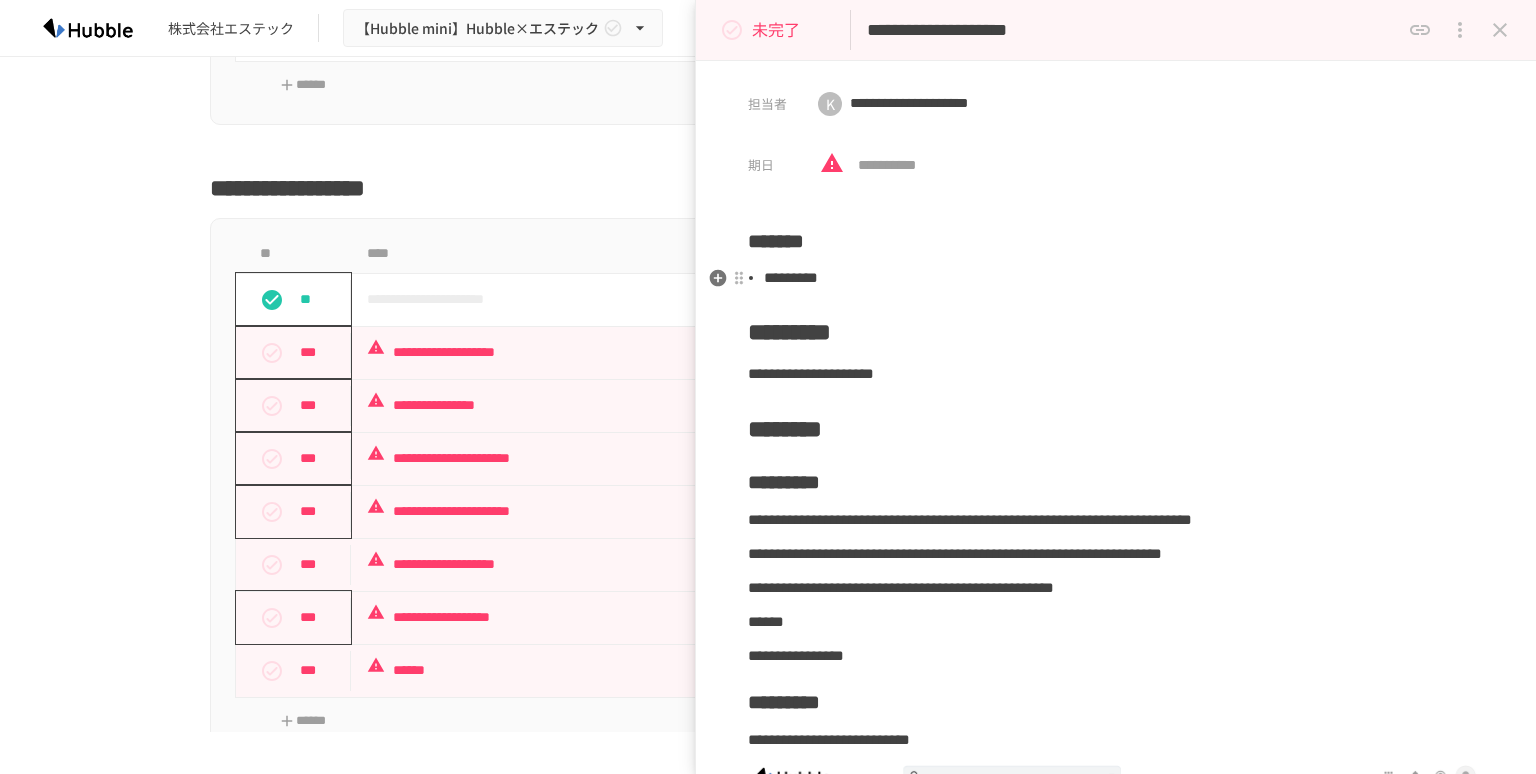 click on "**********" at bounding box center (1116, 777) 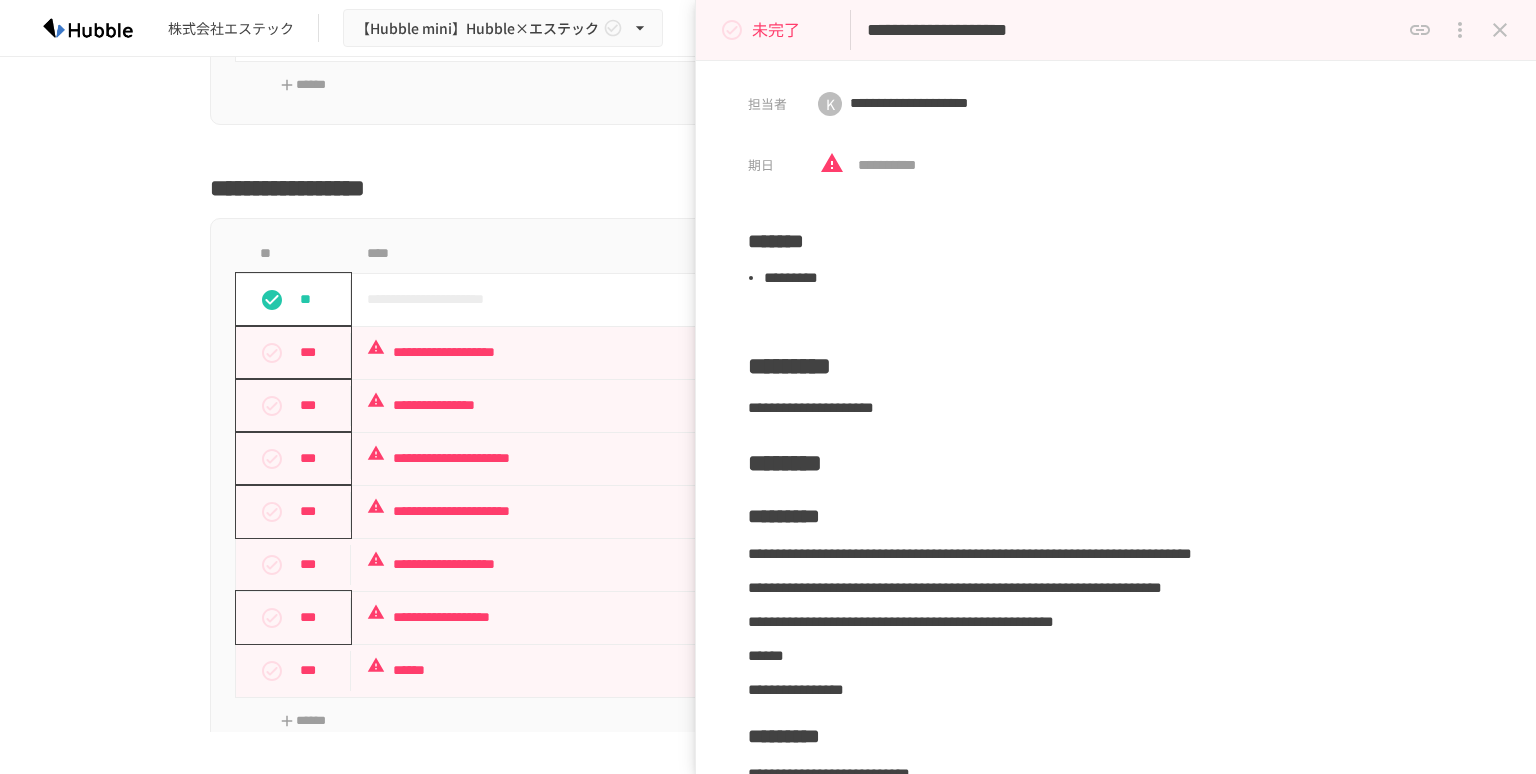 type 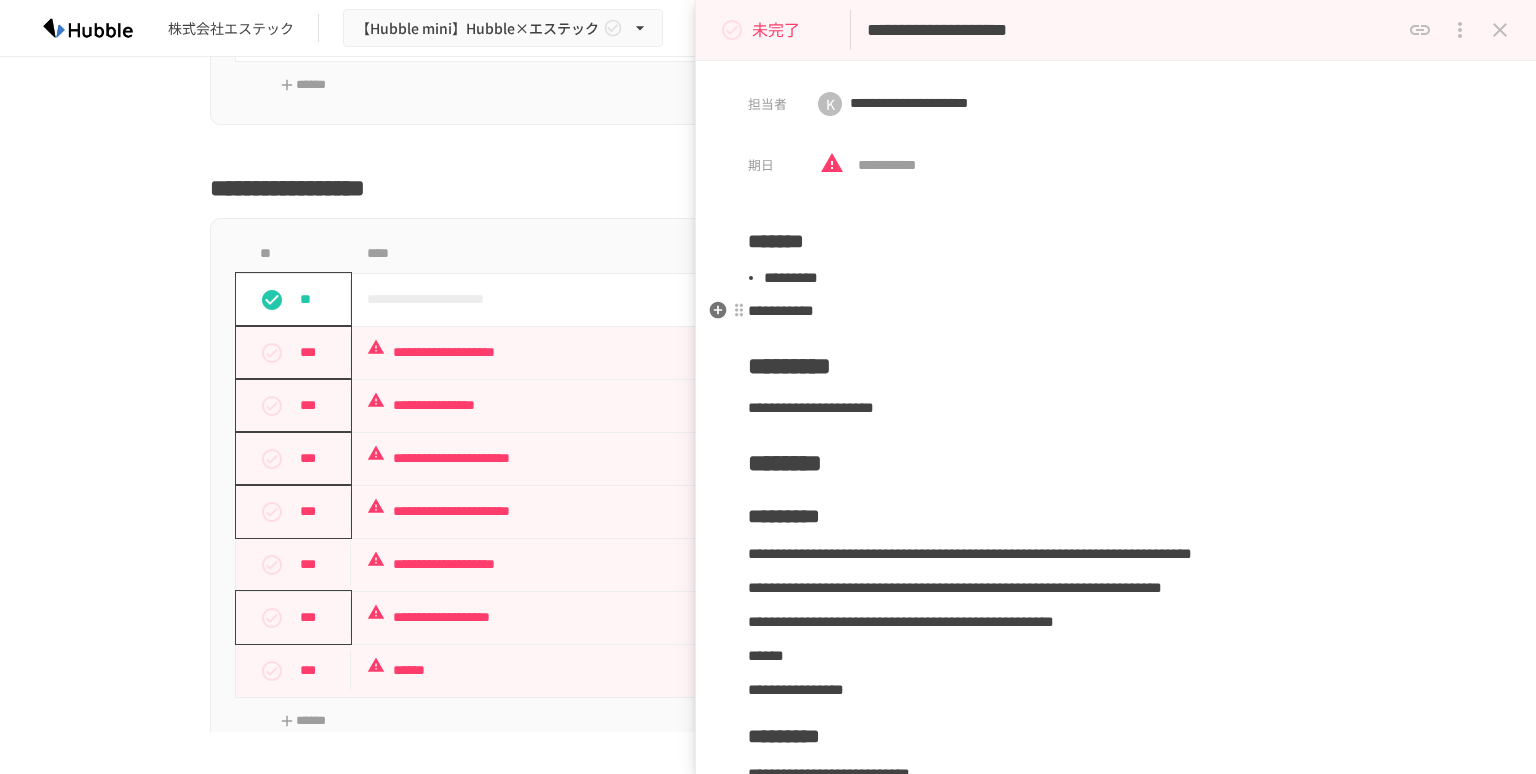 click on "**********" at bounding box center [1116, 311] 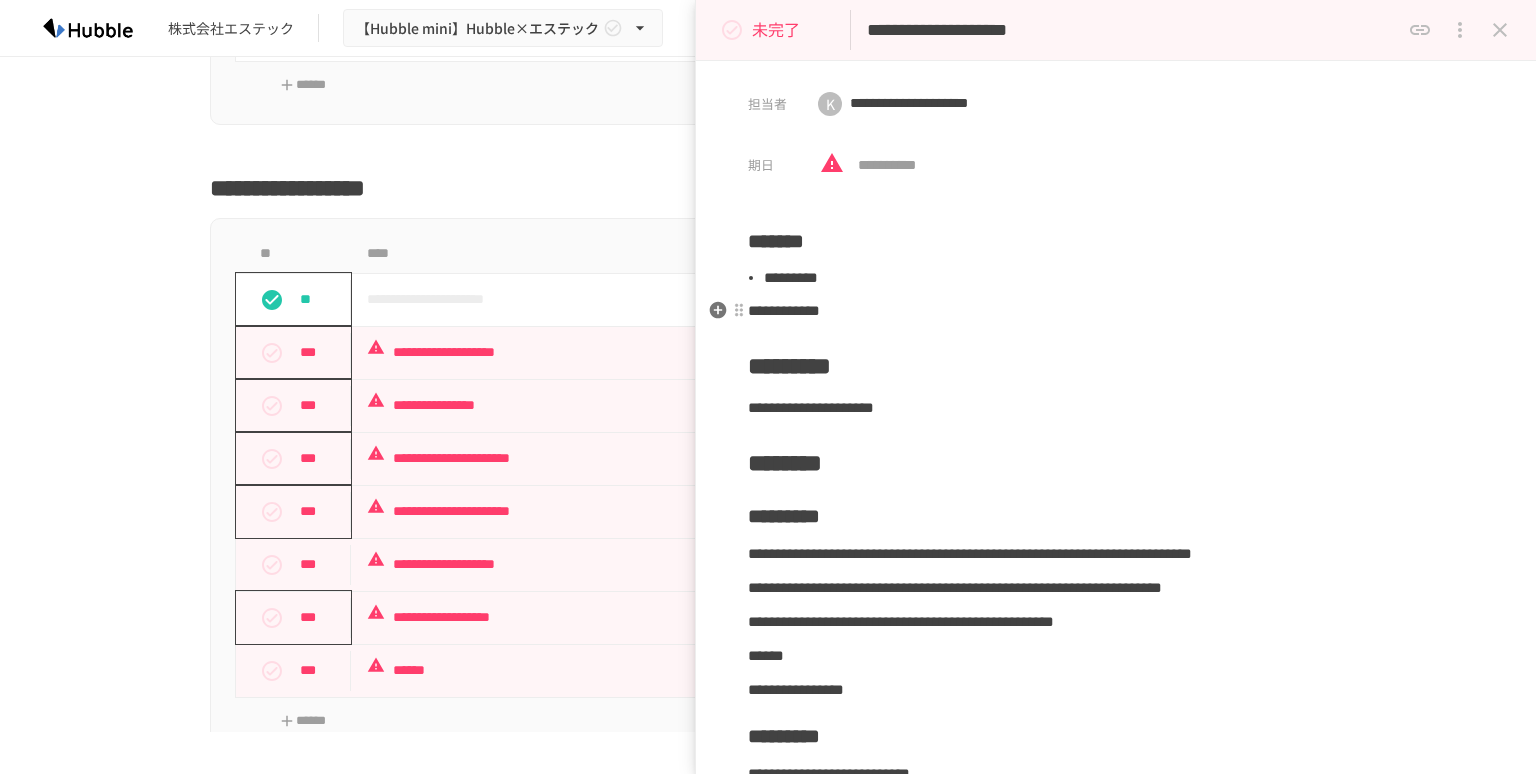 click on "**********" at bounding box center [1116, 311] 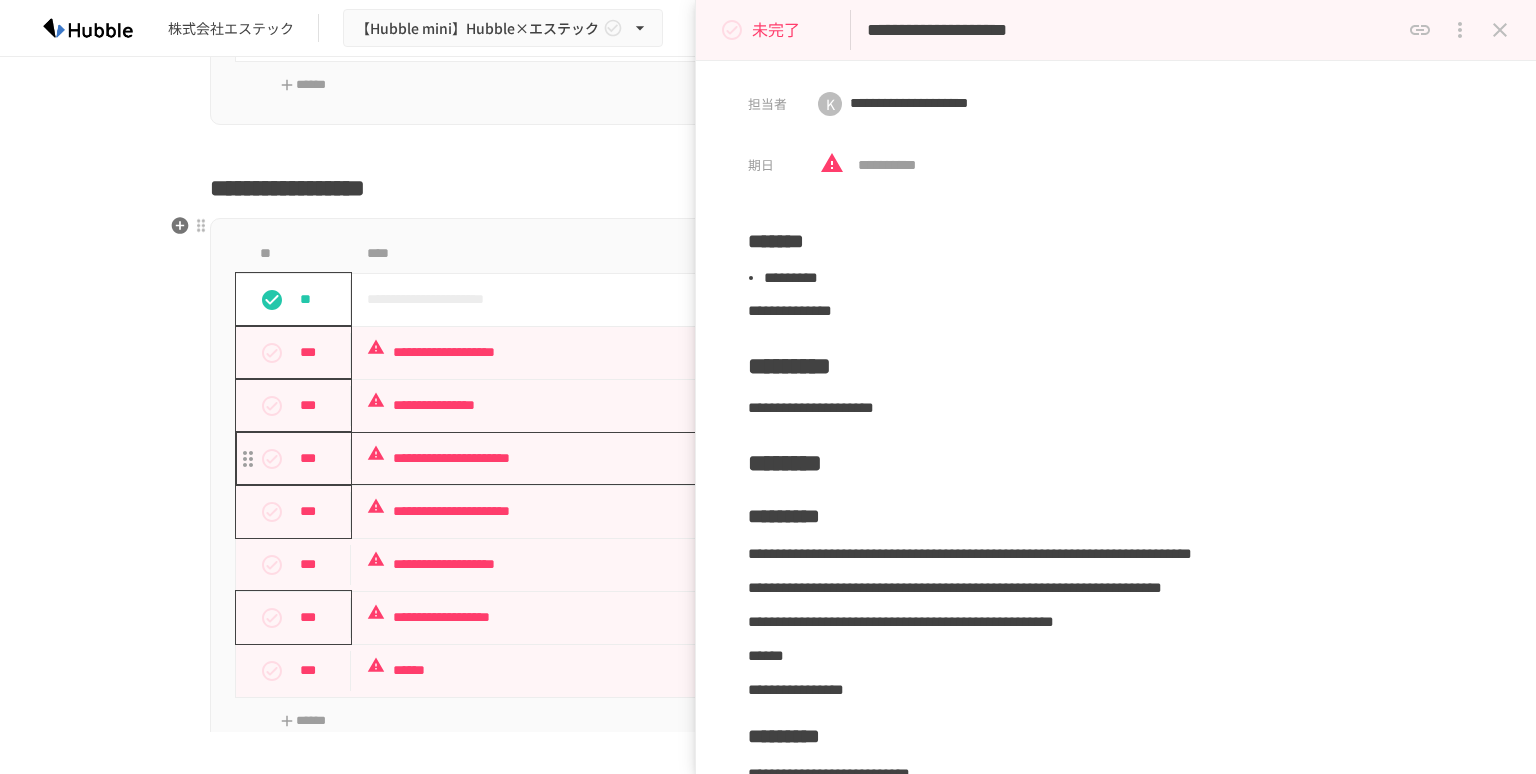 click on "**********" at bounding box center [726, 458] 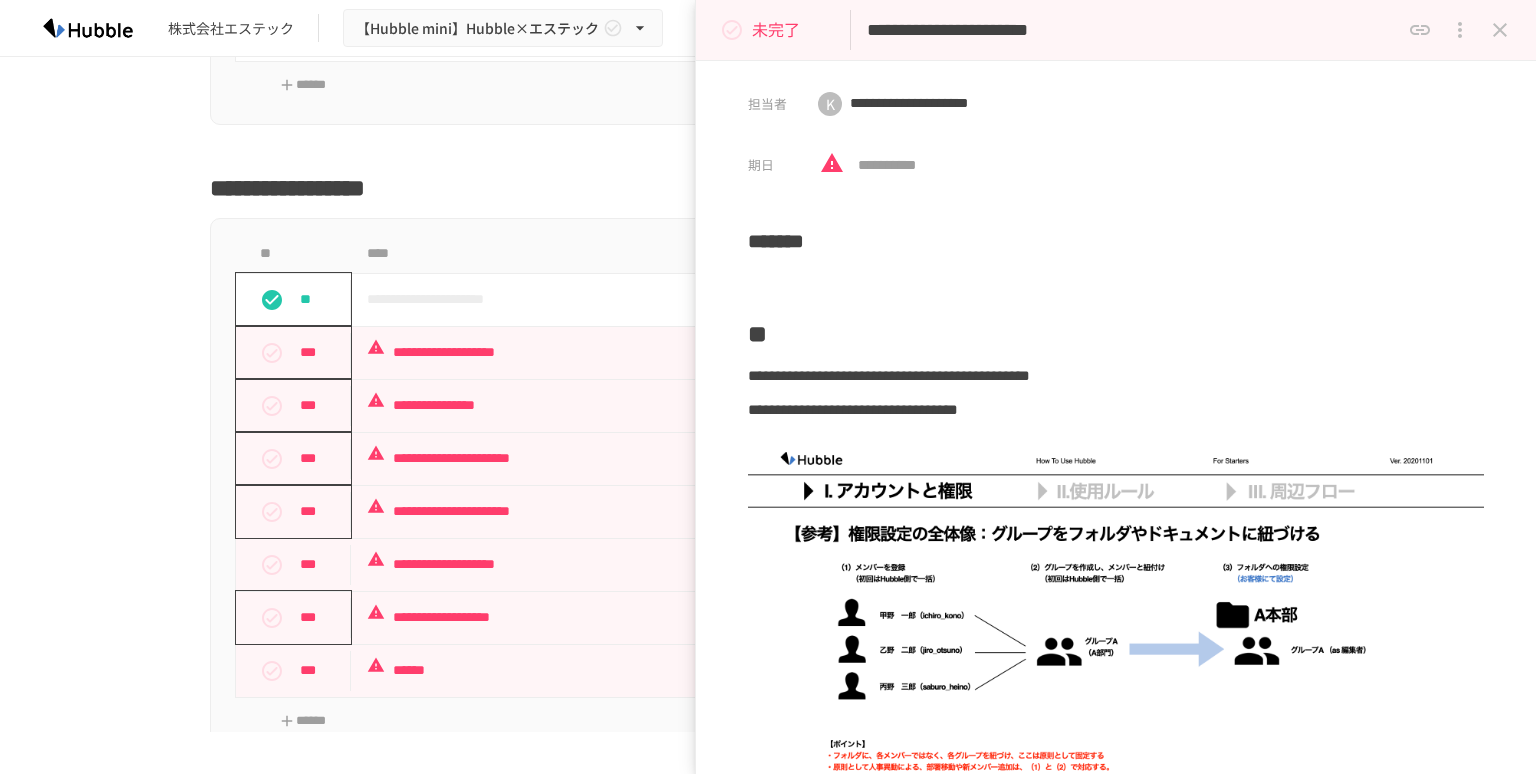 click 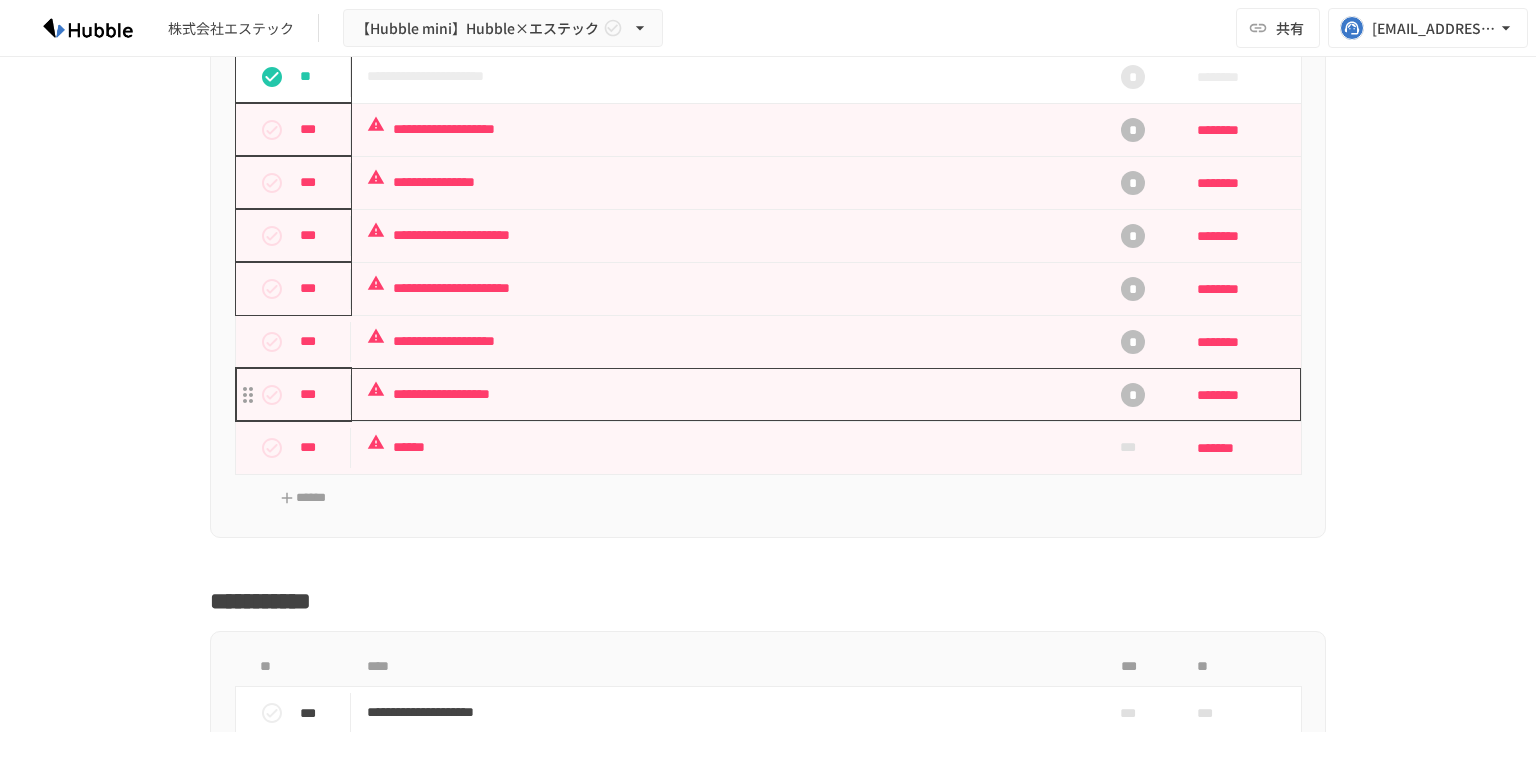scroll, scrollTop: 2224, scrollLeft: 0, axis: vertical 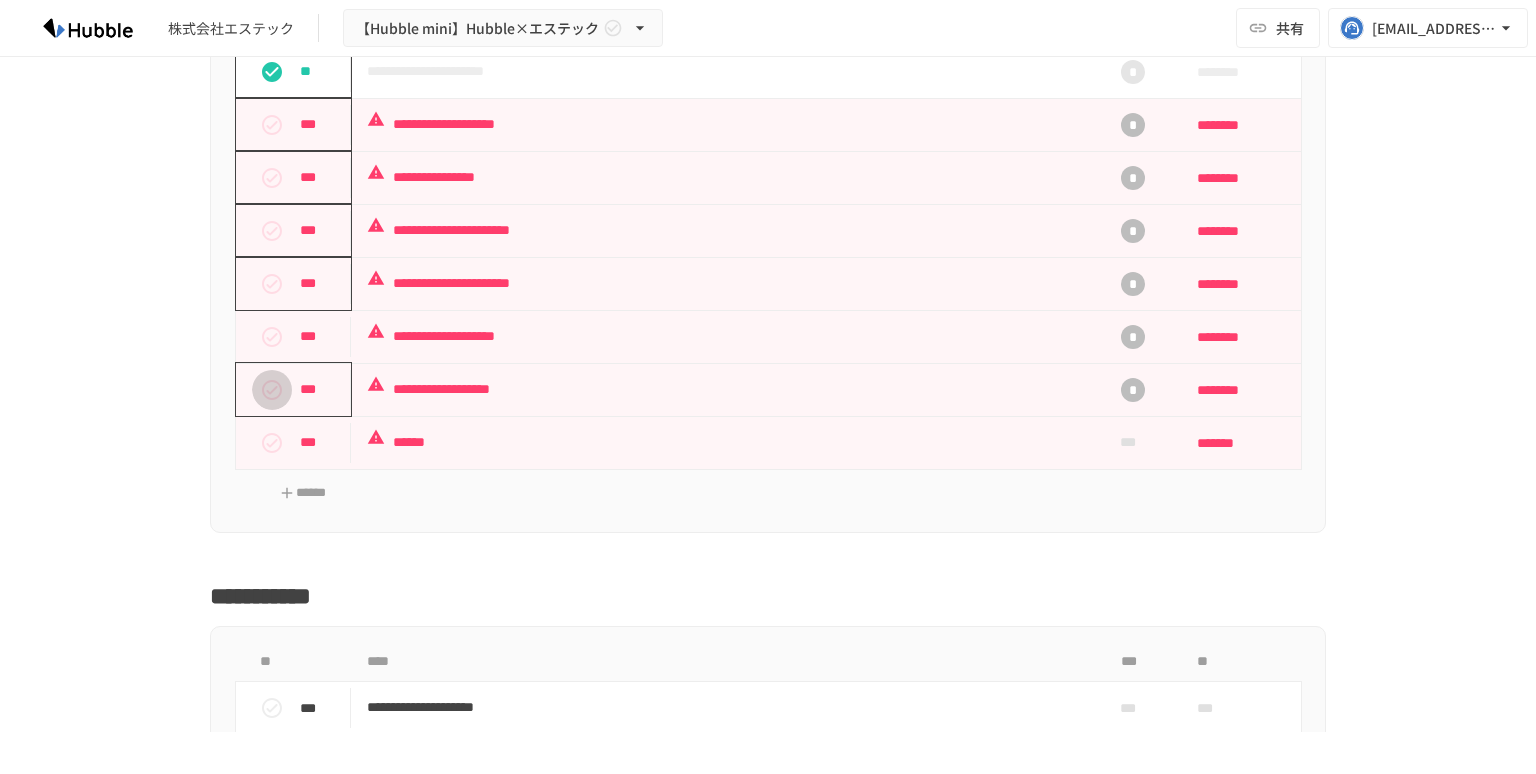click 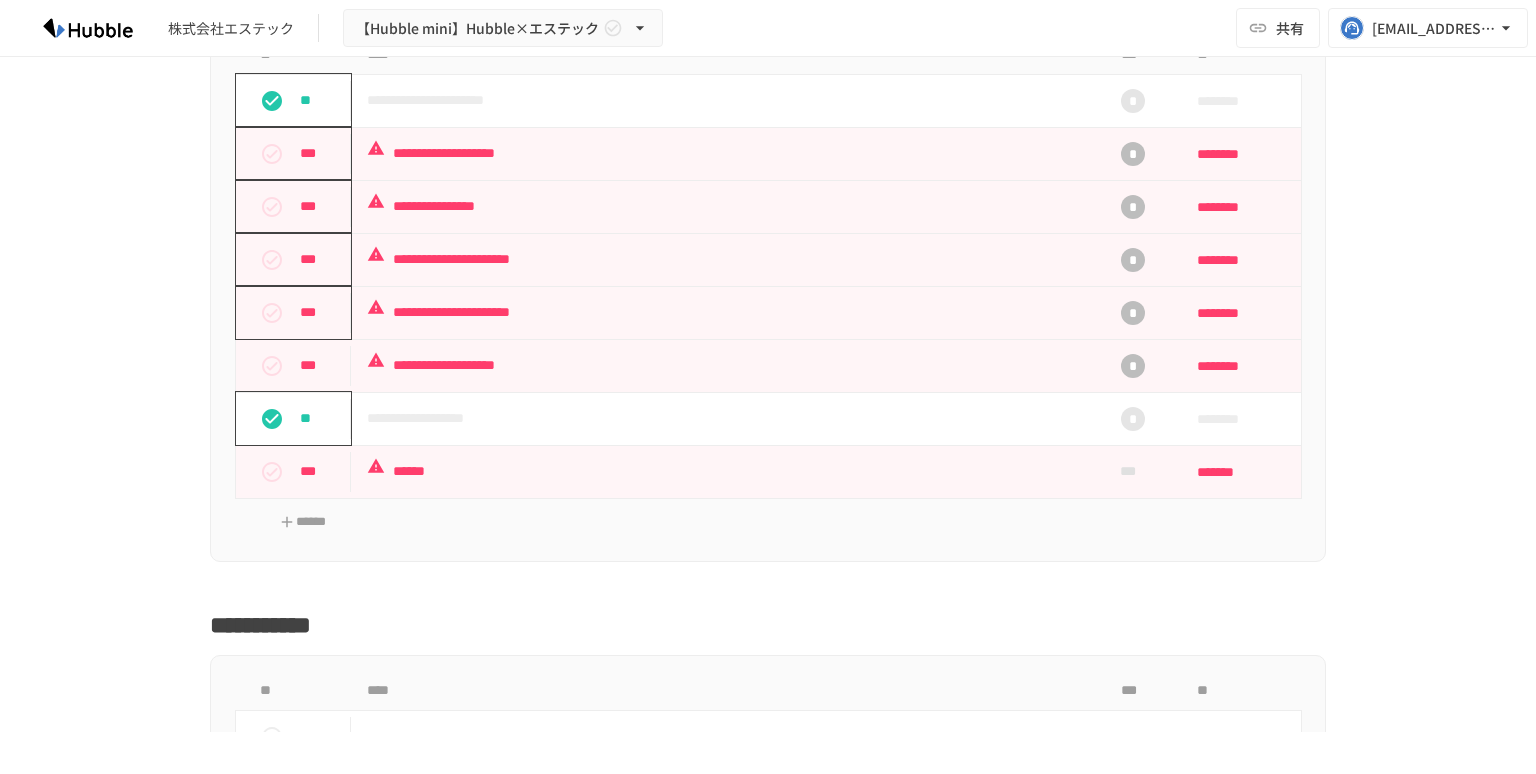 scroll, scrollTop: 2039, scrollLeft: 0, axis: vertical 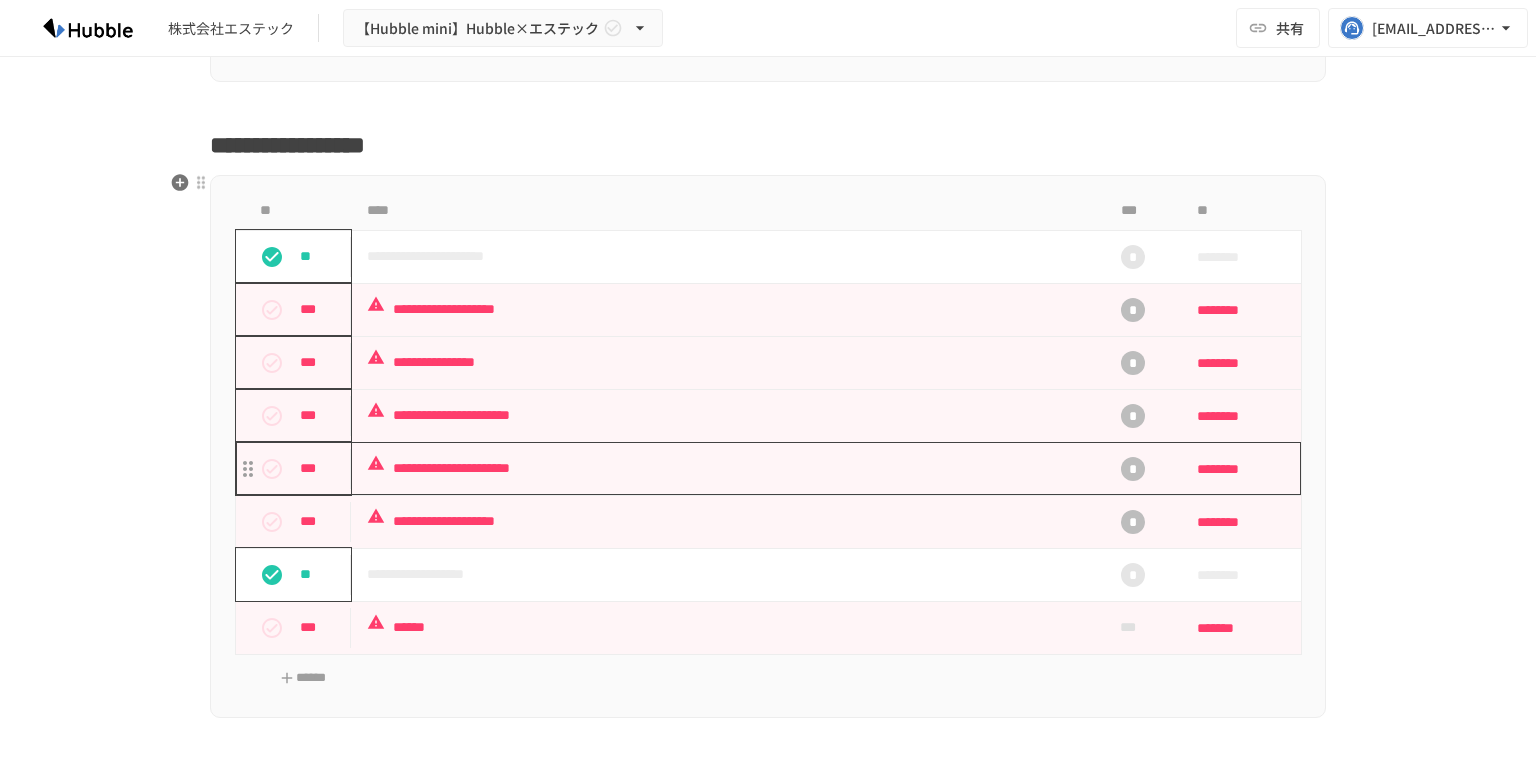 click on "**********" at bounding box center [726, 468] 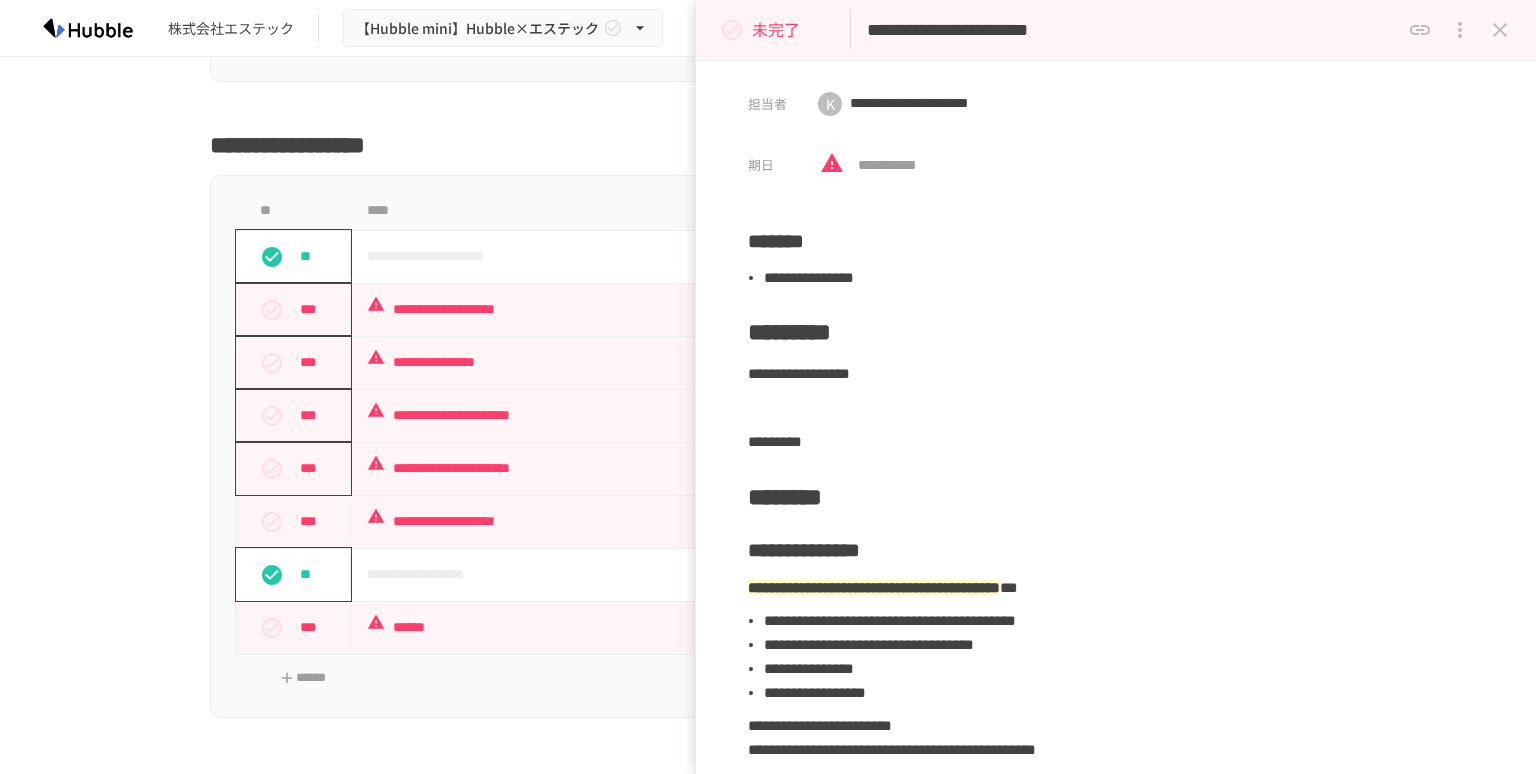 click 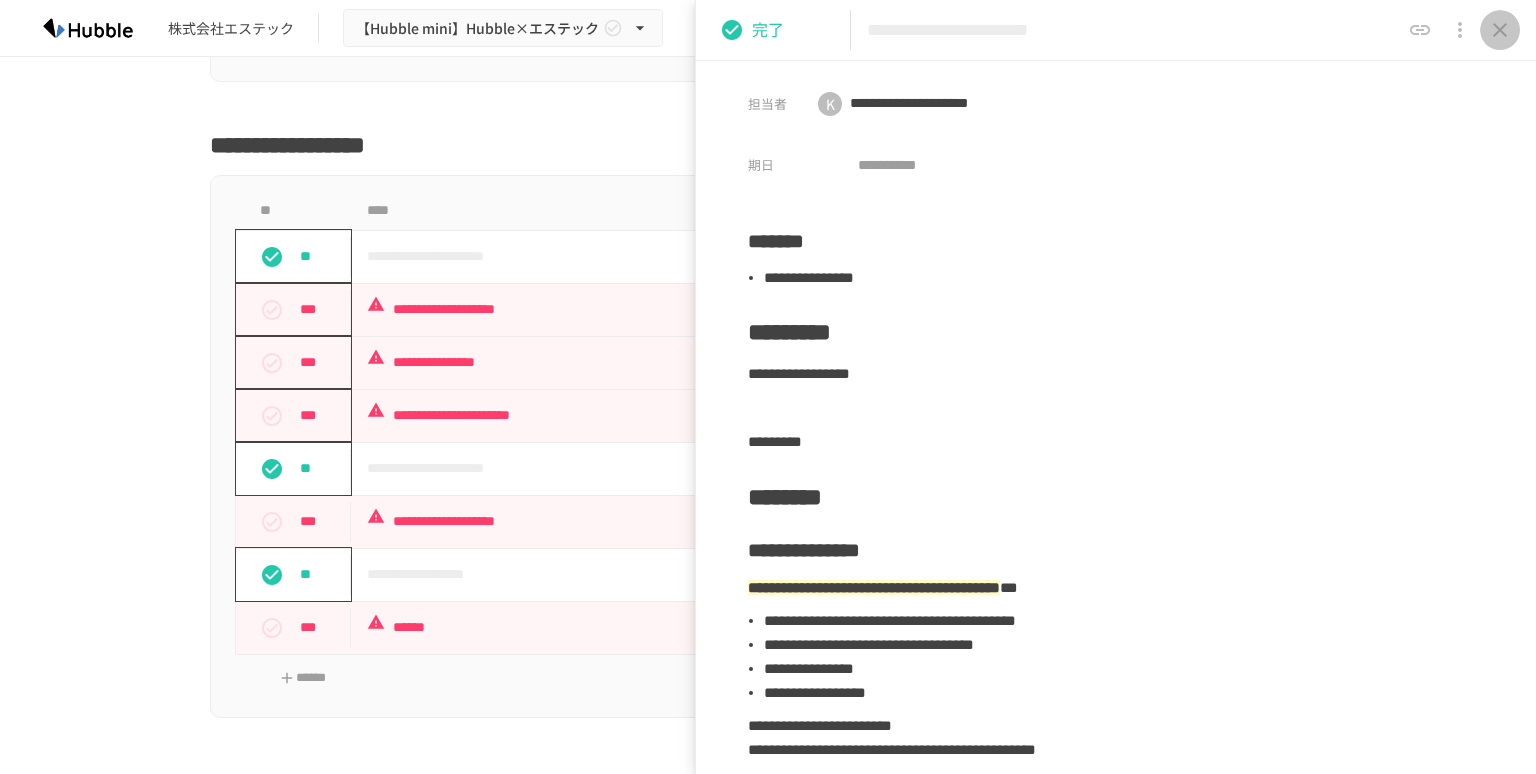 click 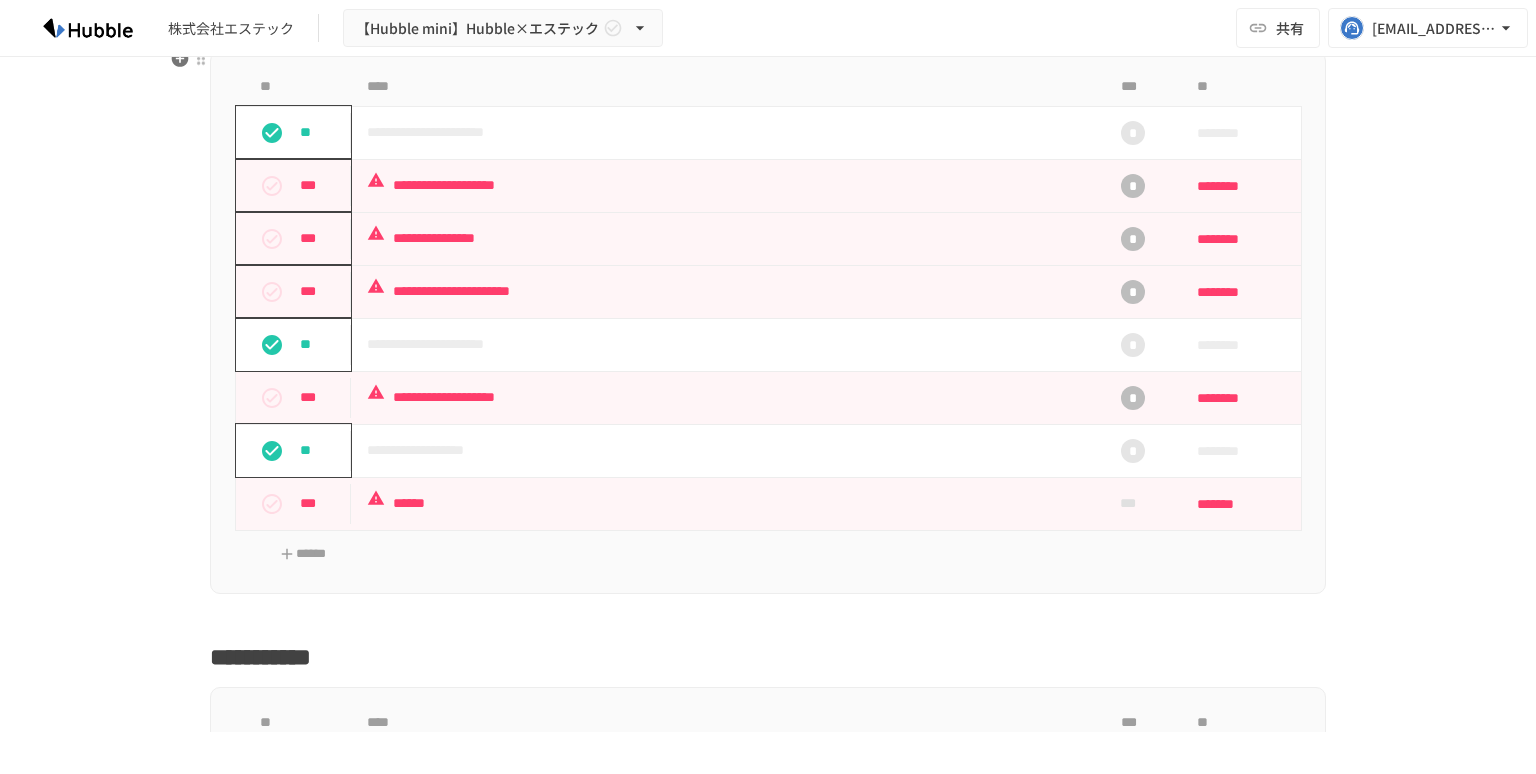scroll, scrollTop: 2161, scrollLeft: 0, axis: vertical 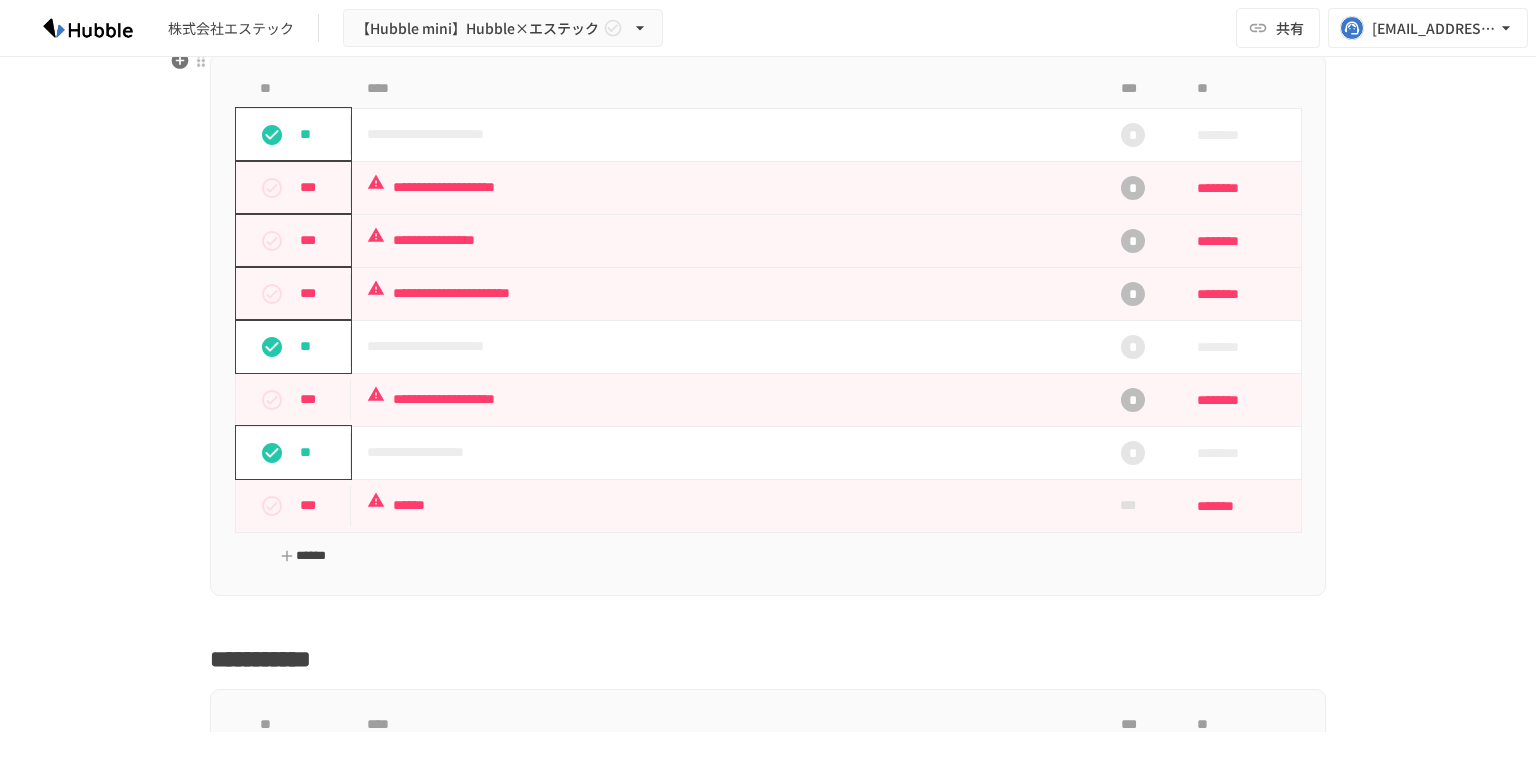 click on "******" at bounding box center (303, 556) 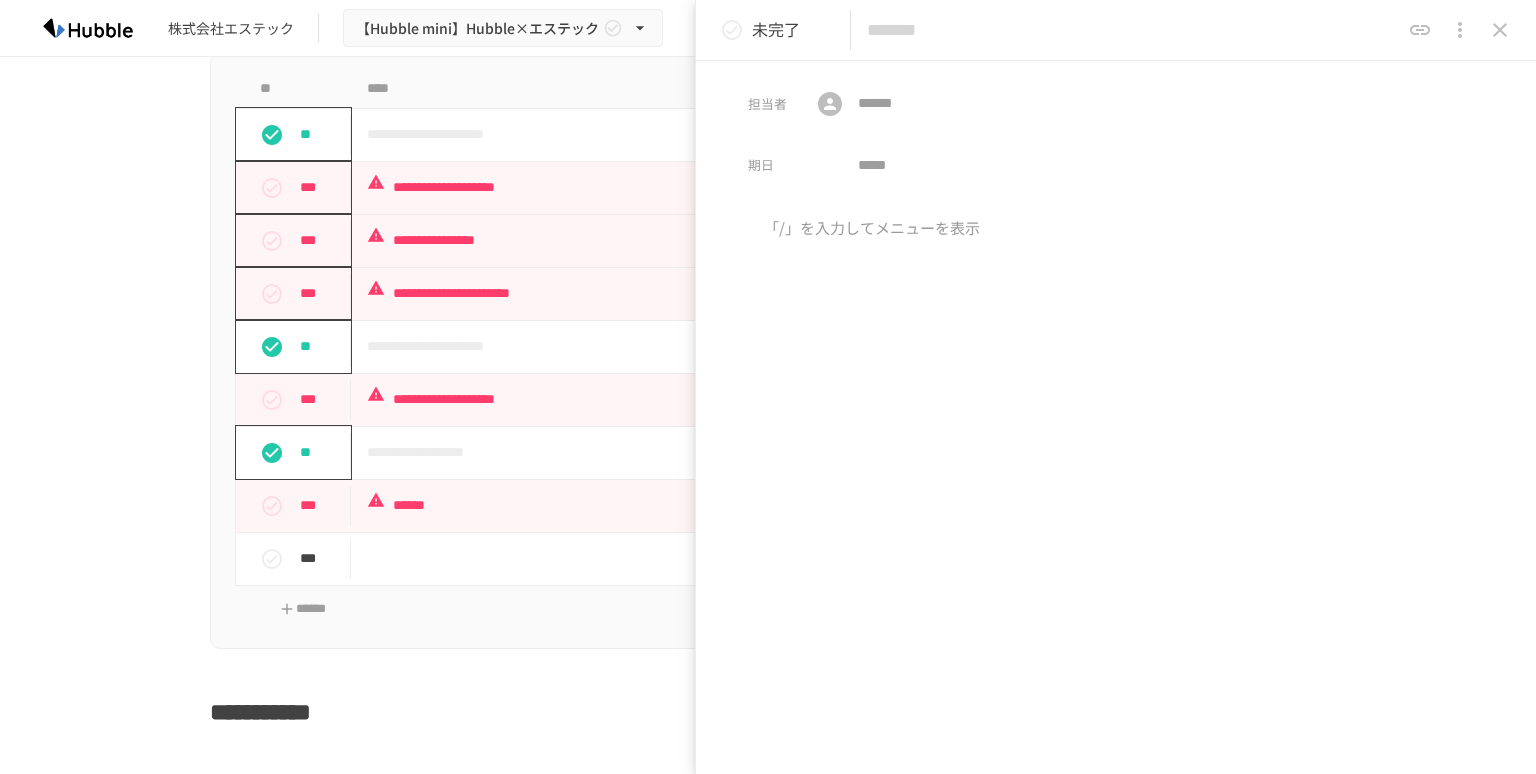 click at bounding box center [1133, 30] 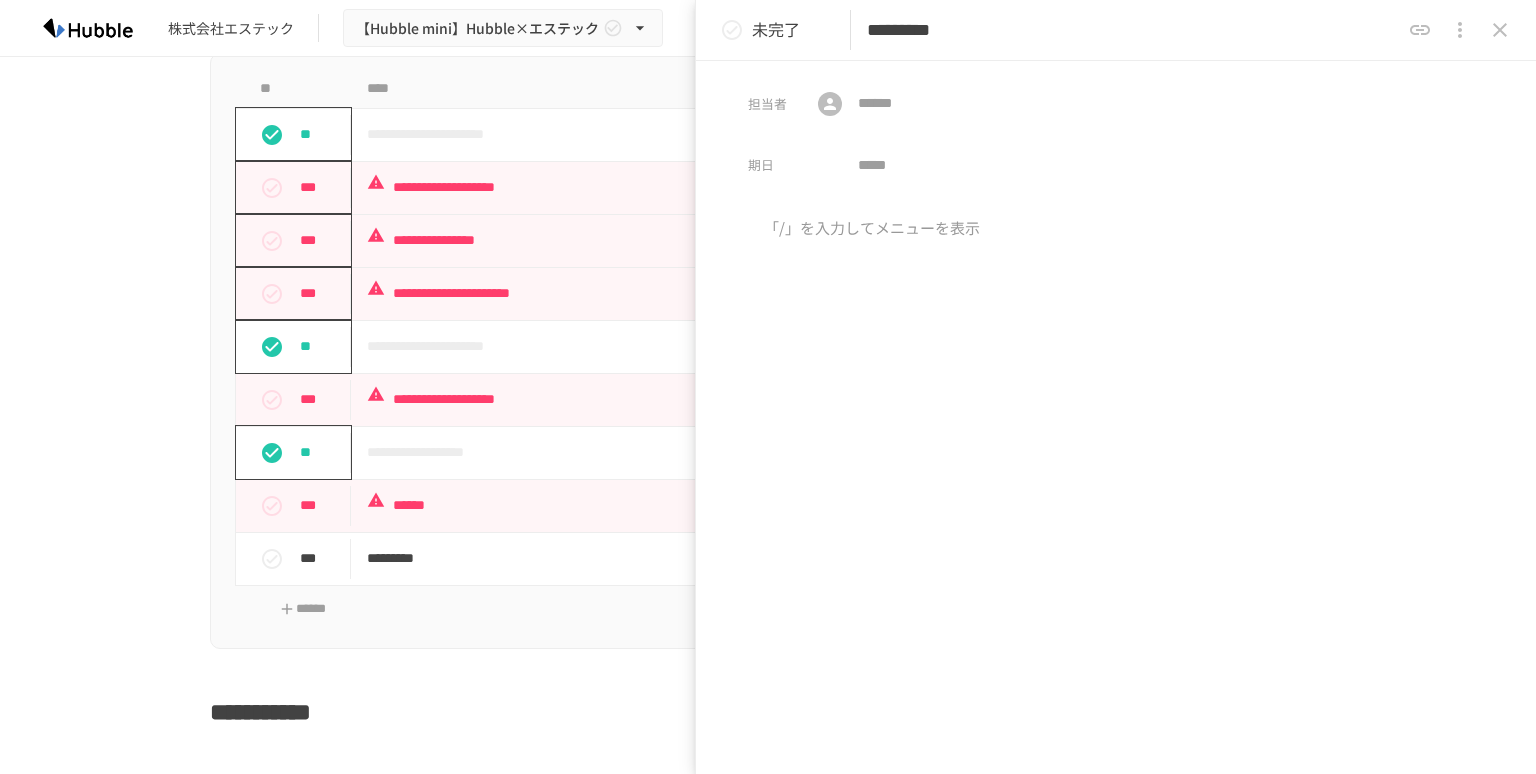 type on "*********" 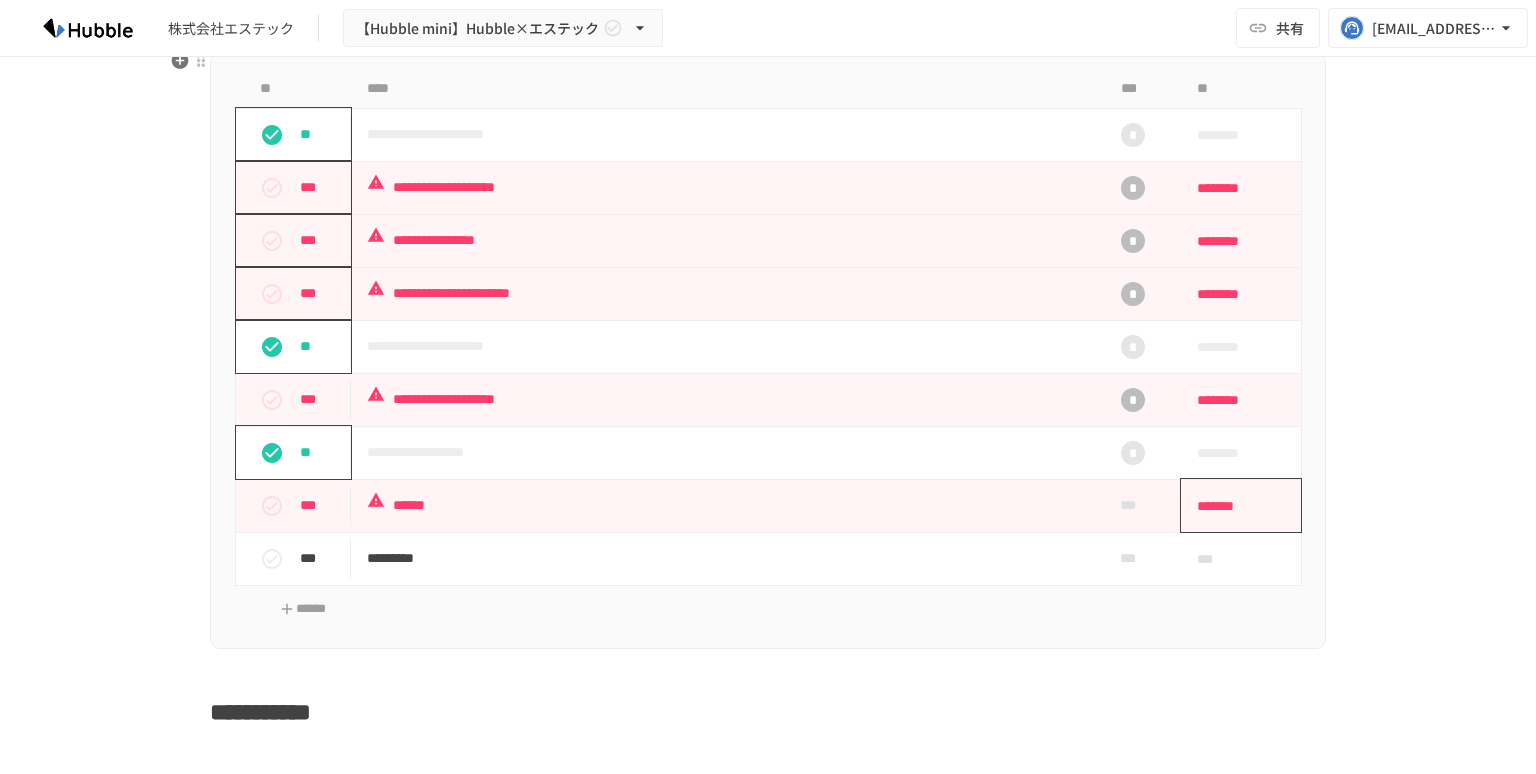 click on "*******" at bounding box center [1230, 506] 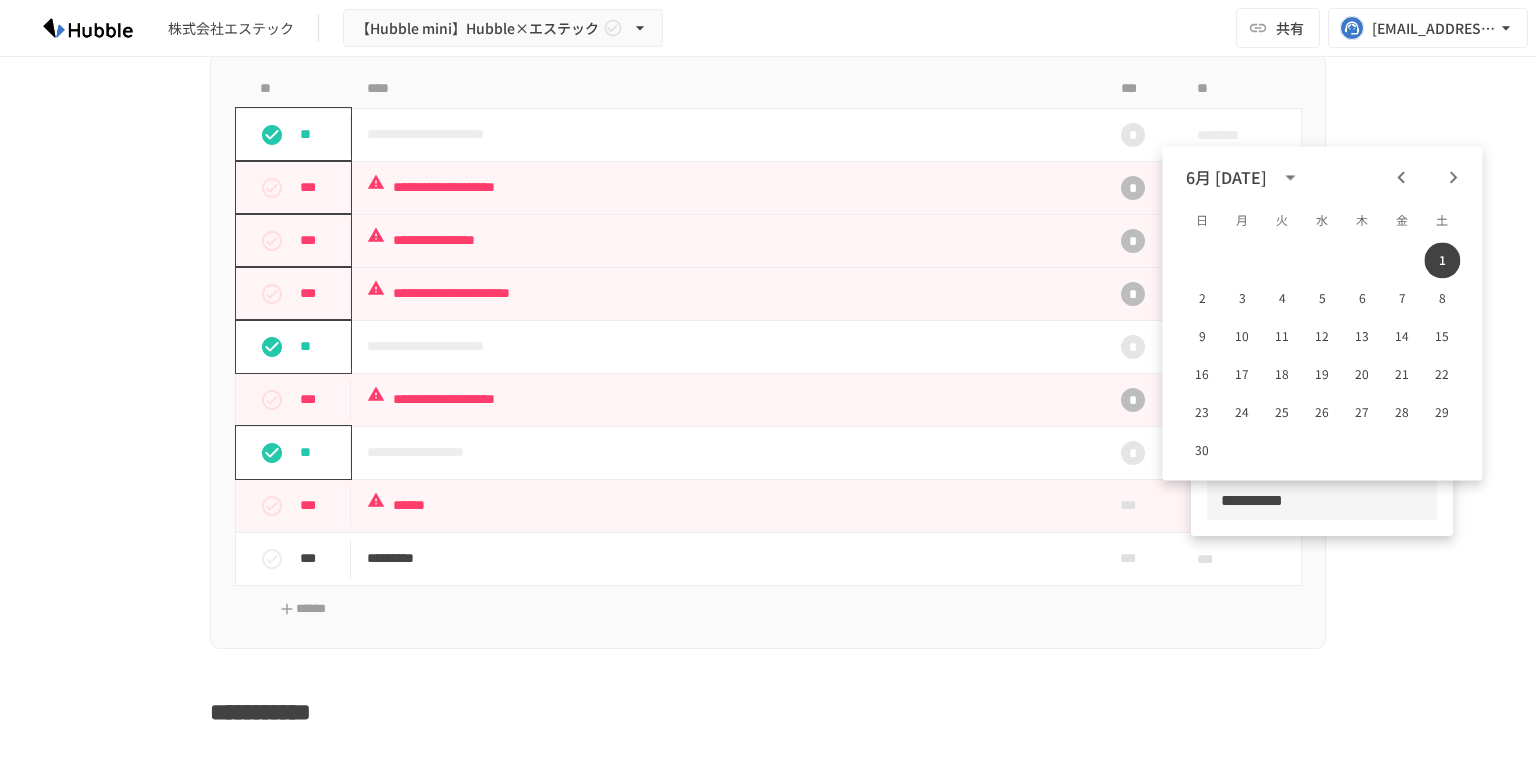 click 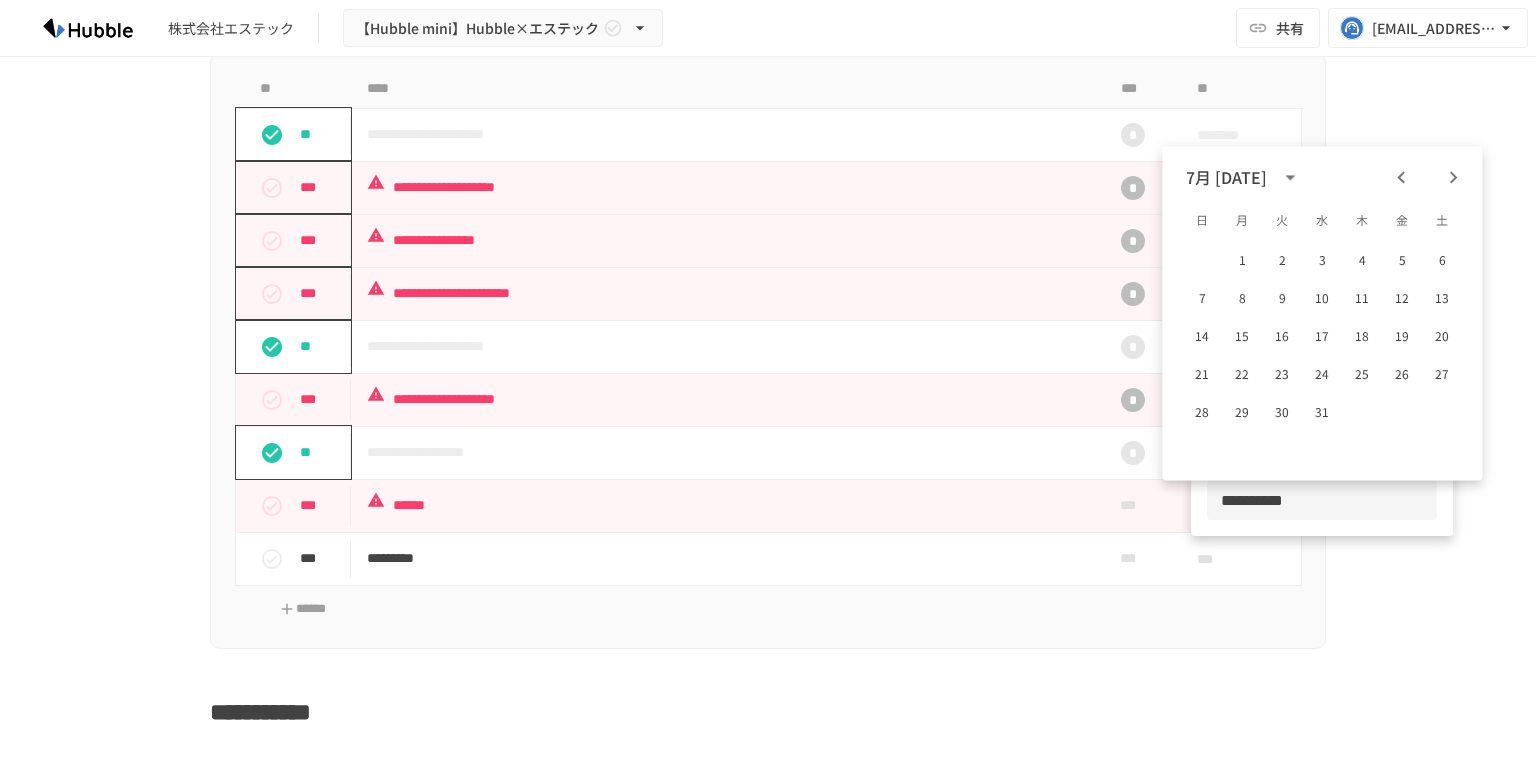 click 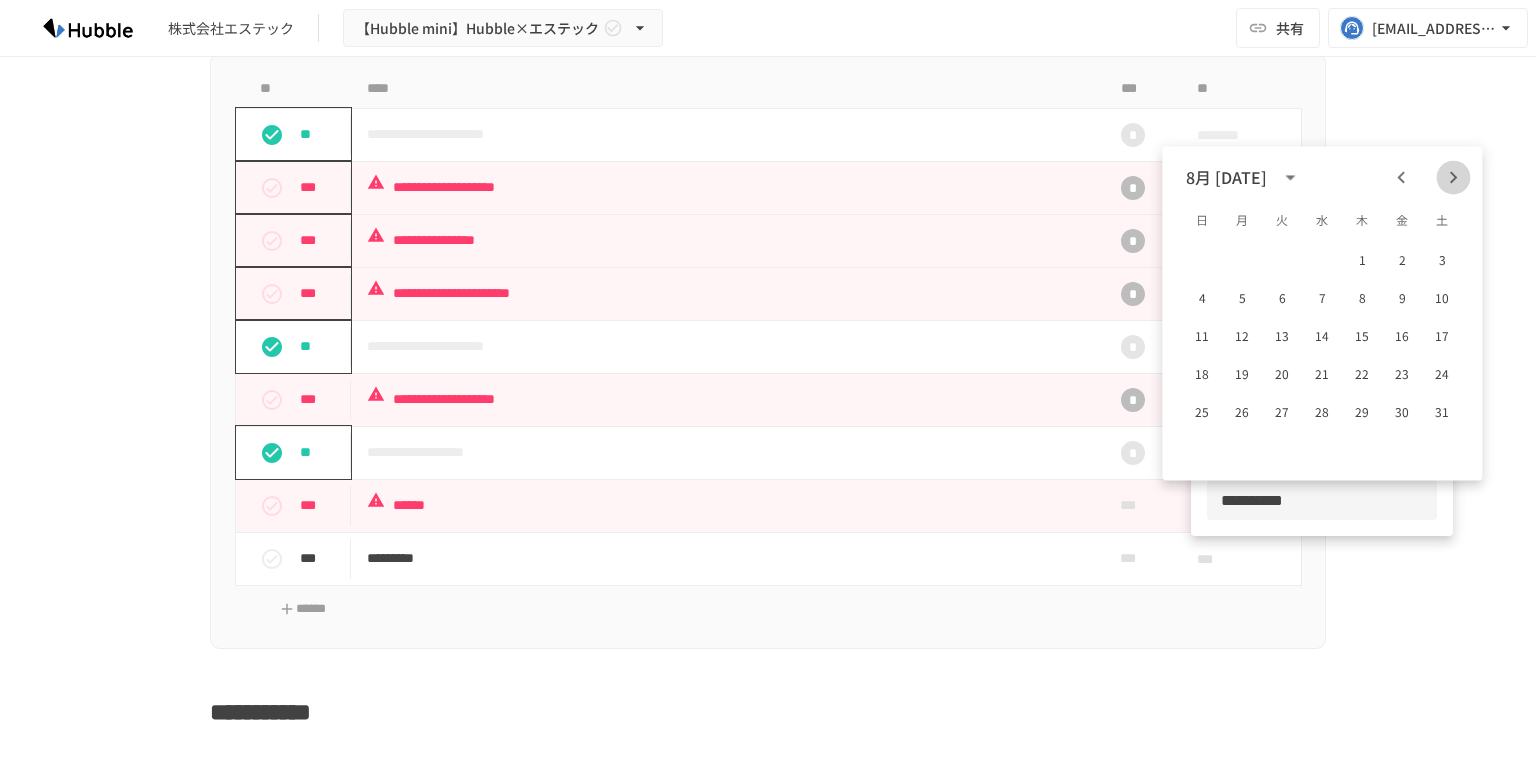 click 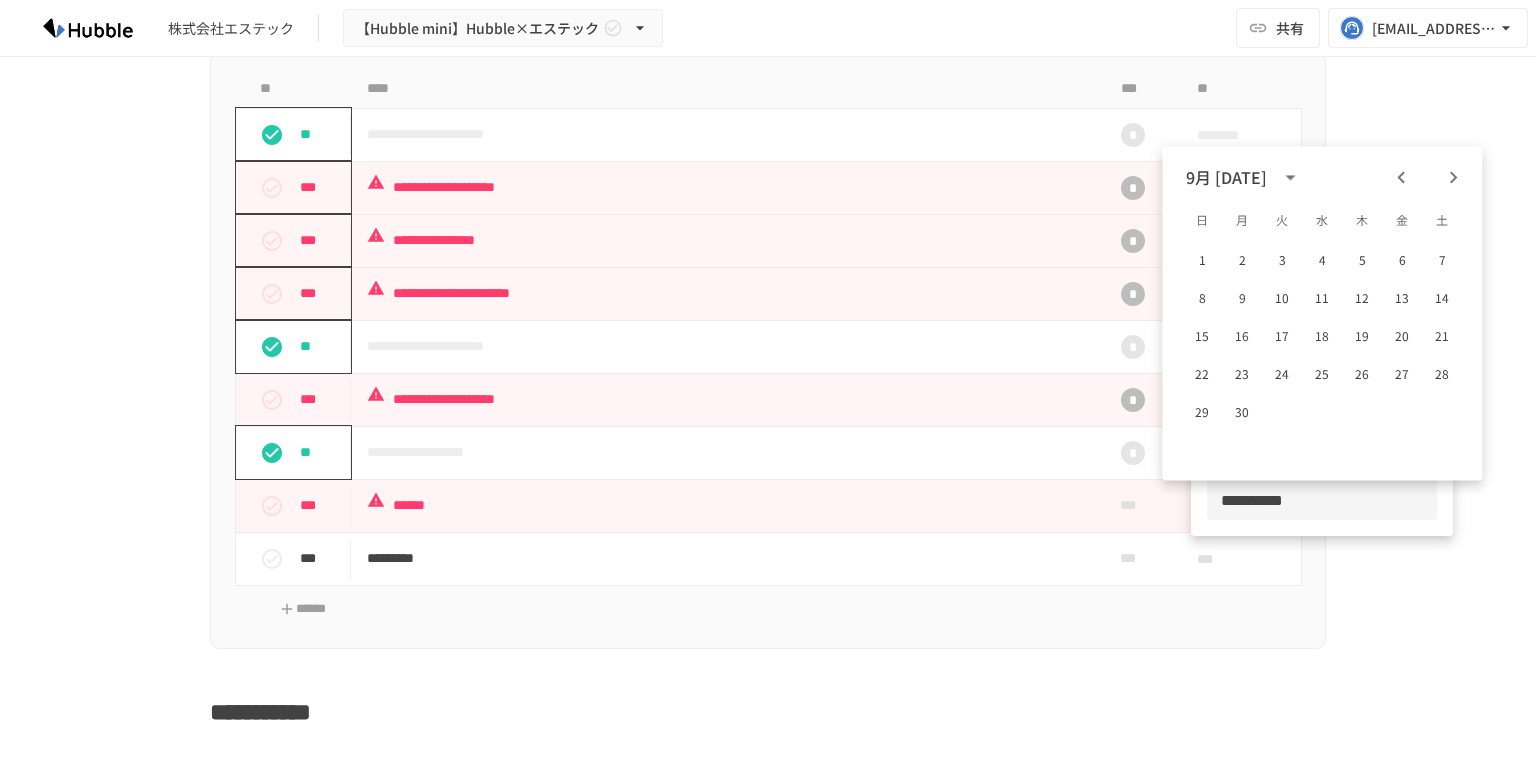 click 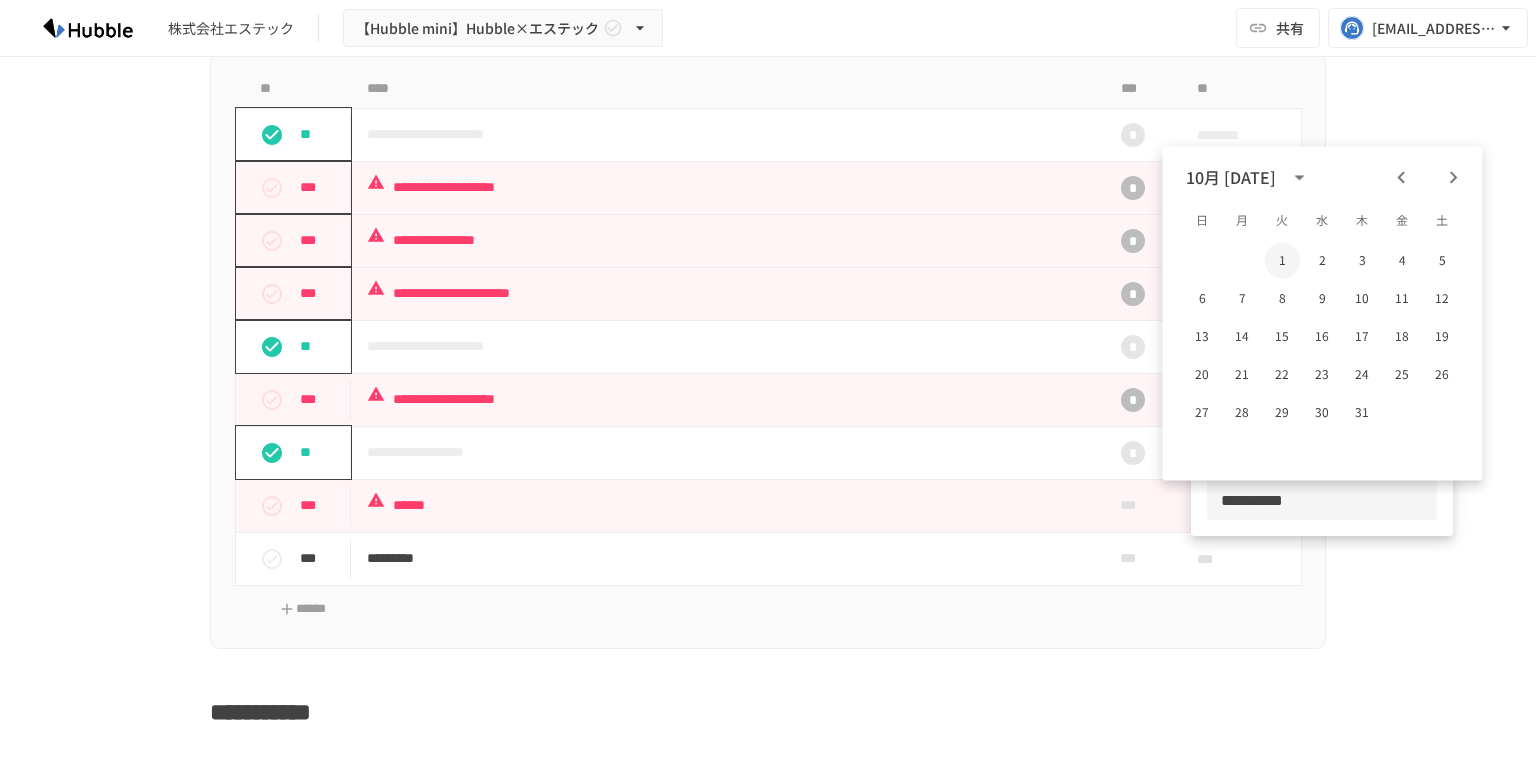 click on "1" at bounding box center [1282, 260] 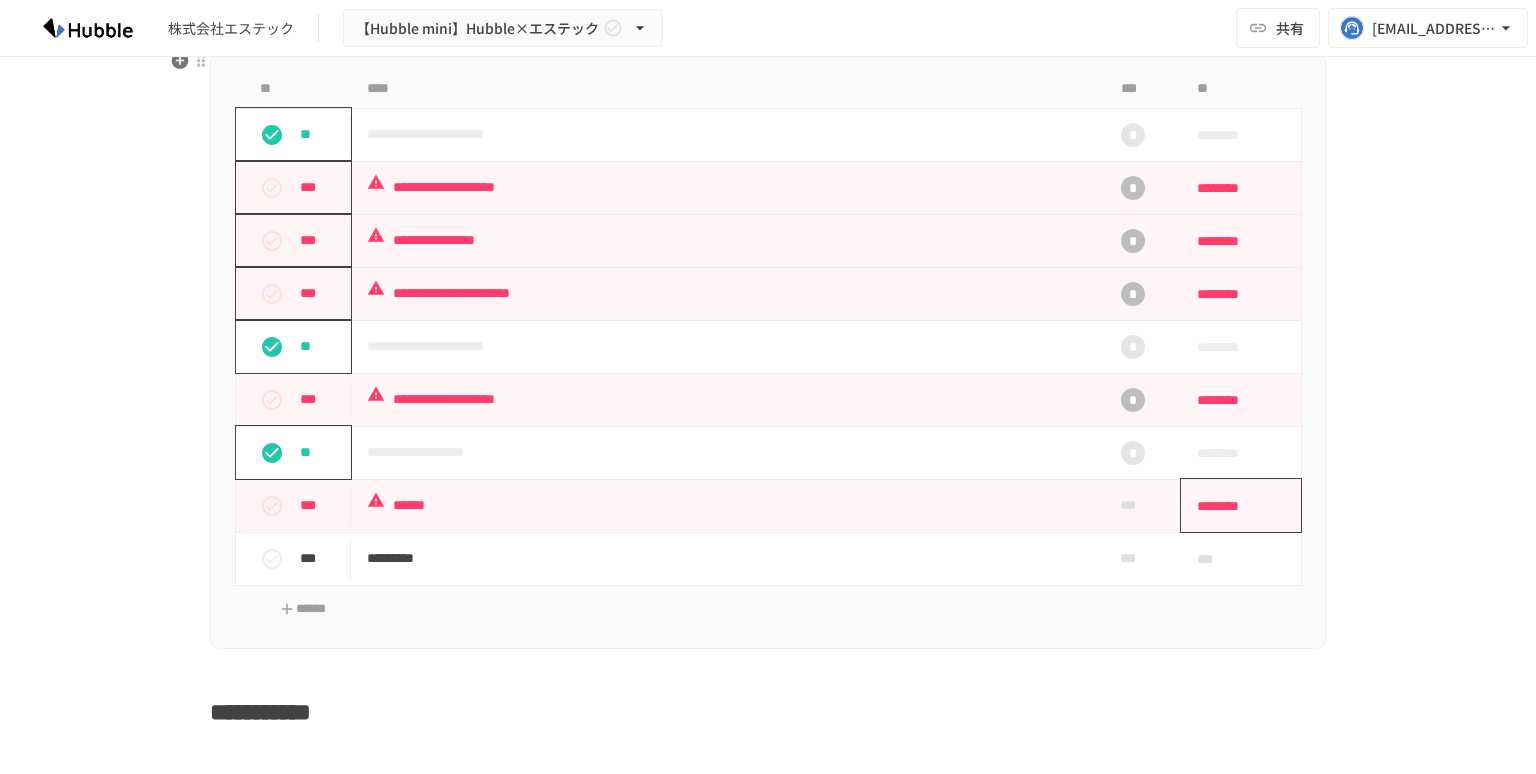 click on "********" at bounding box center [1234, 506] 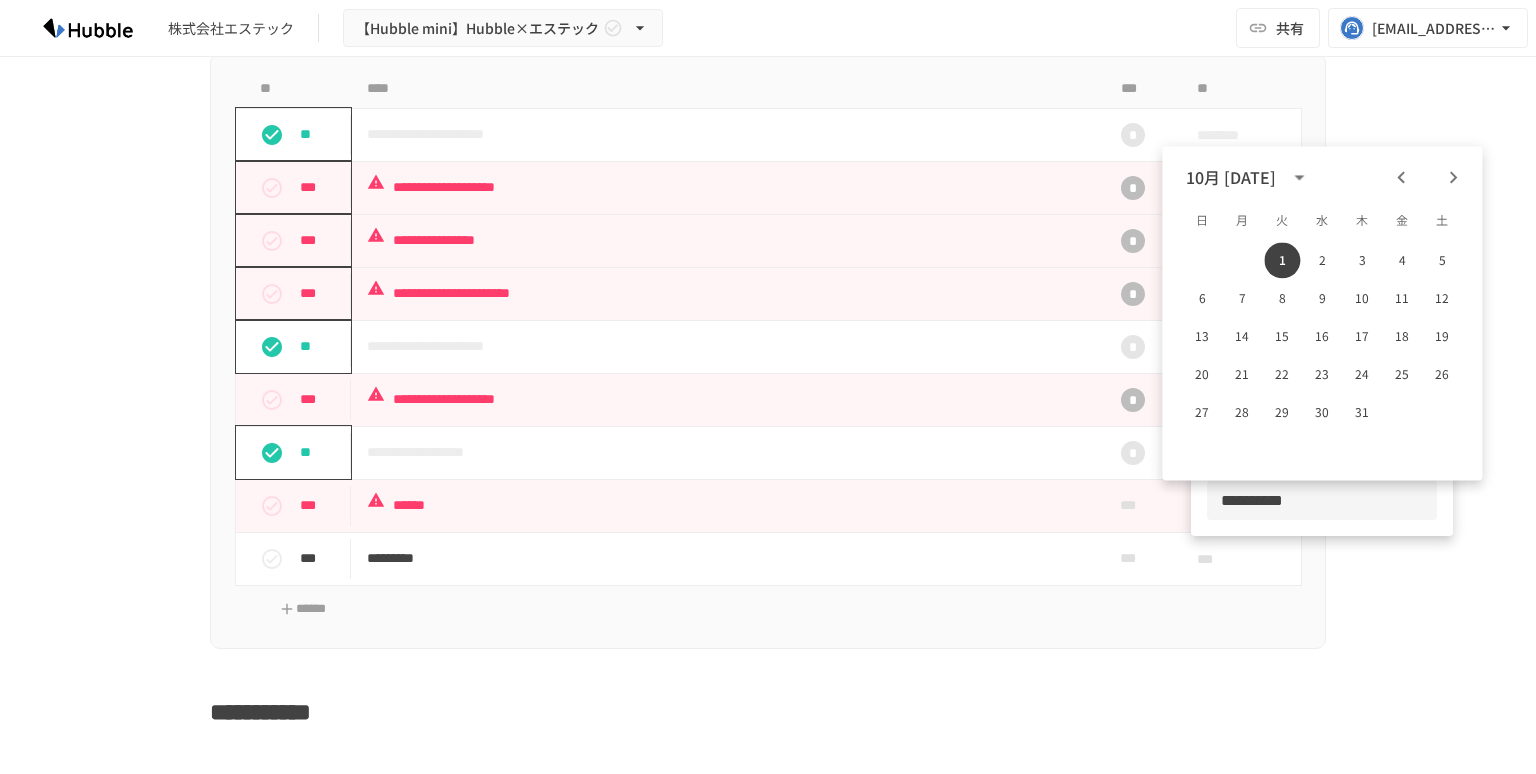 click at bounding box center [1299, 177] 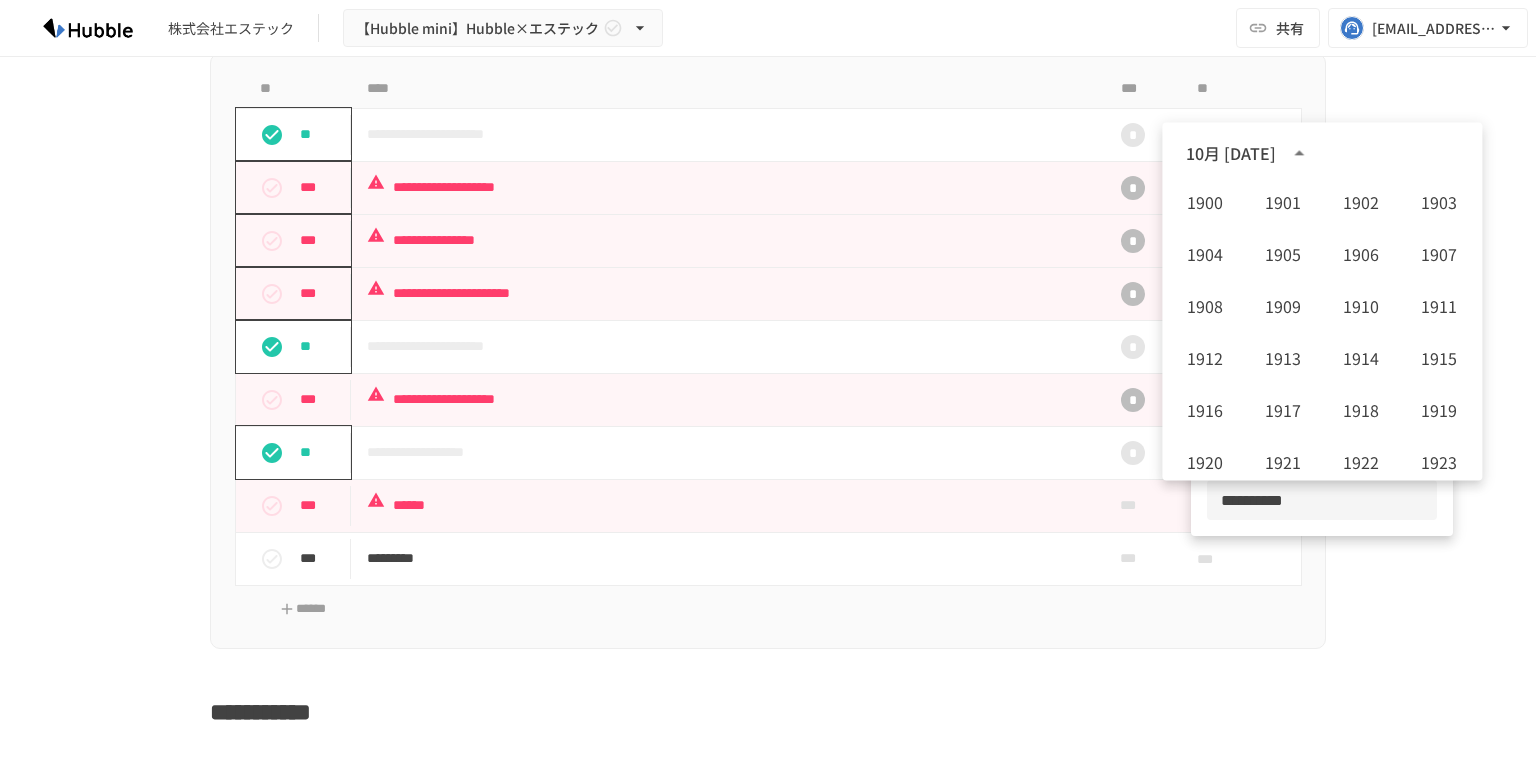 scroll, scrollTop: 1486, scrollLeft: 0, axis: vertical 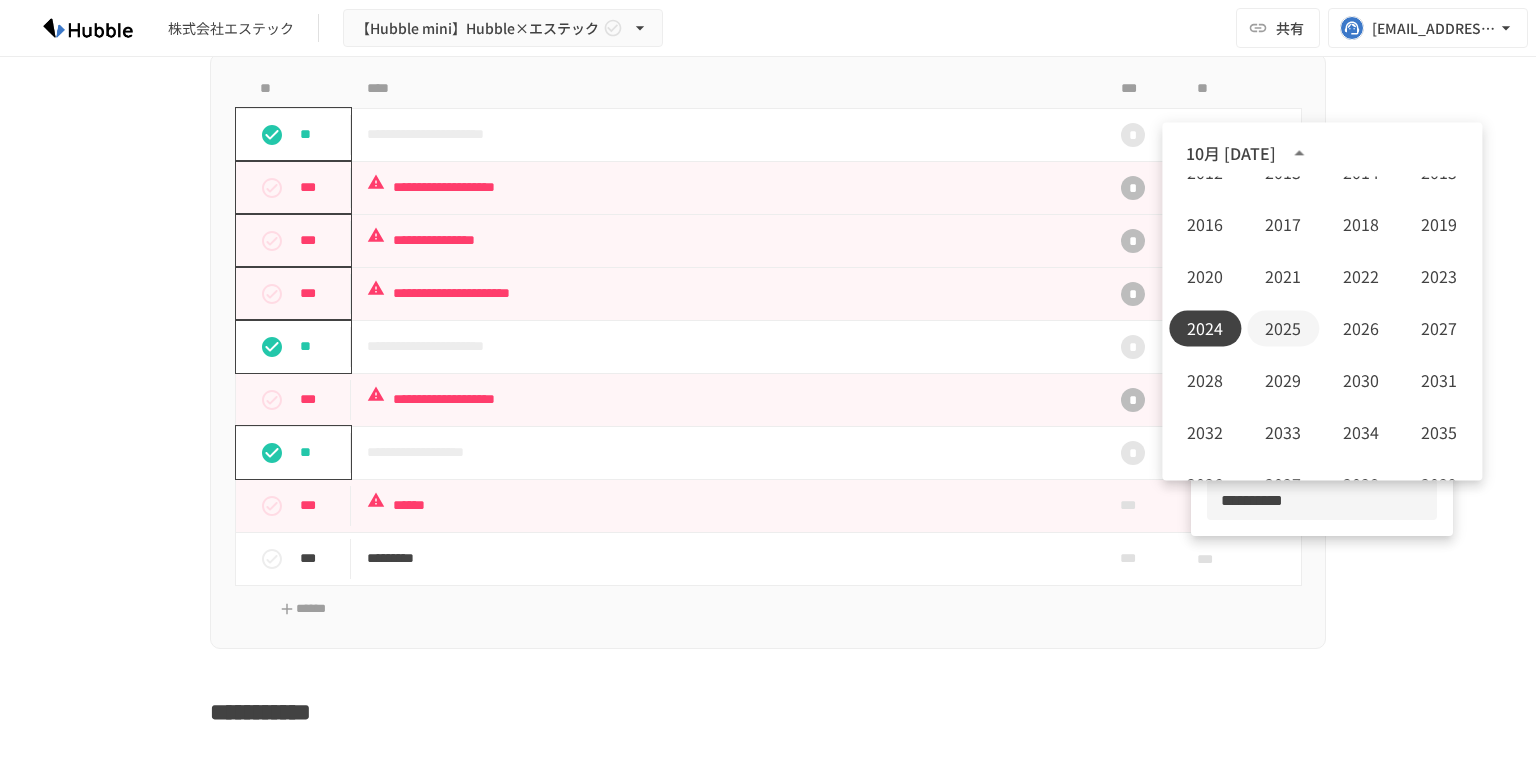 click on "2025" at bounding box center [1283, 328] 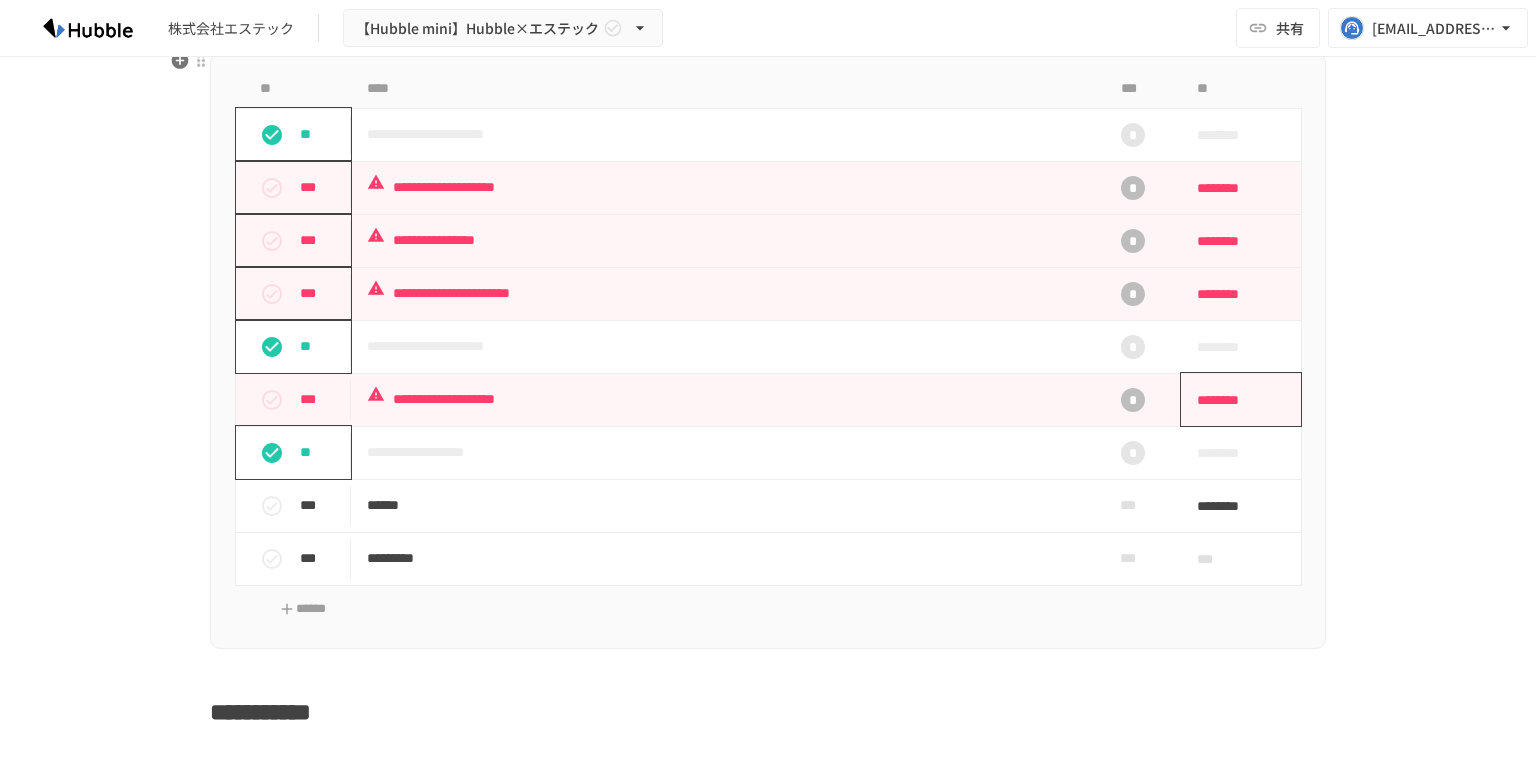 click on "********" at bounding box center [1234, 400] 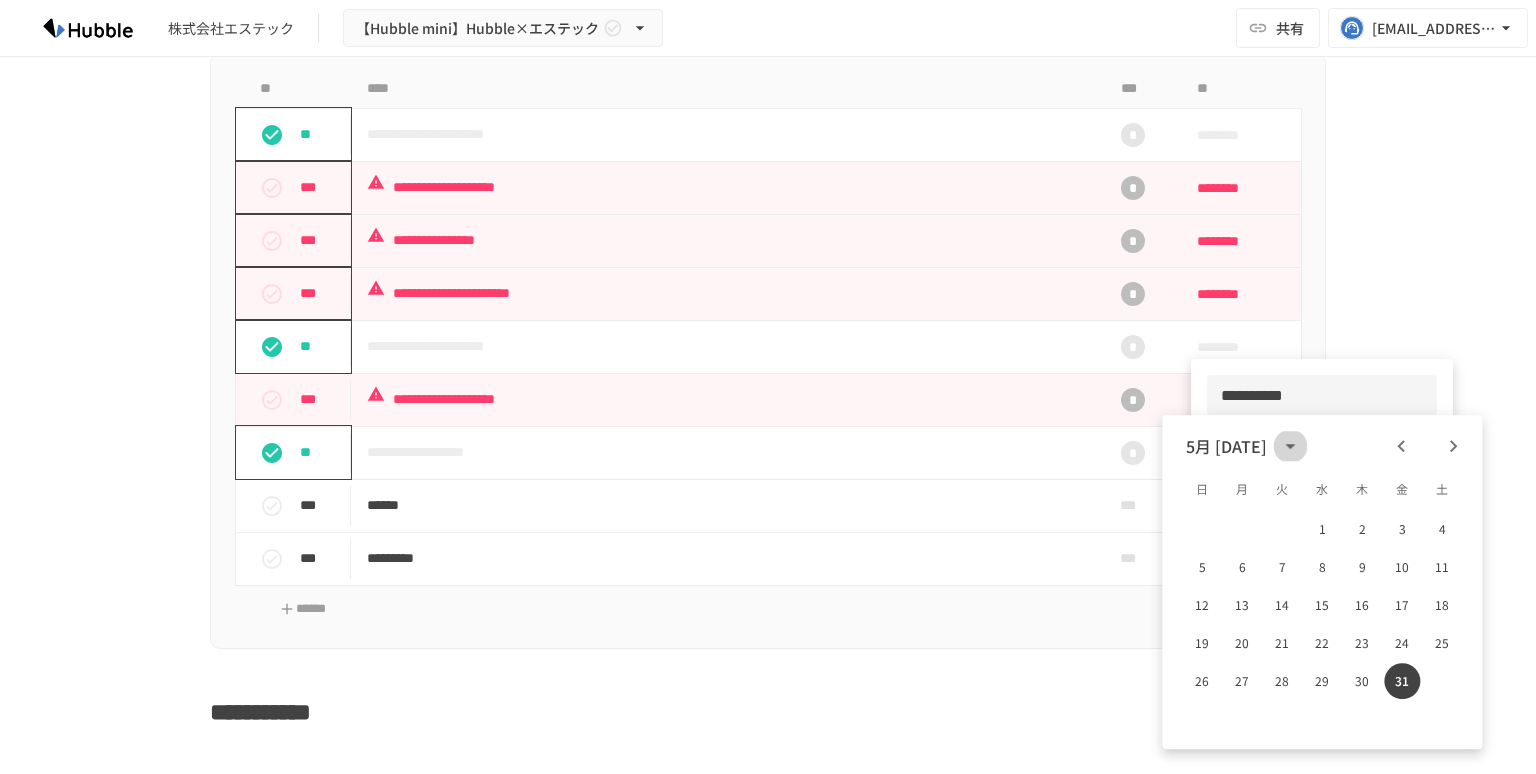 click 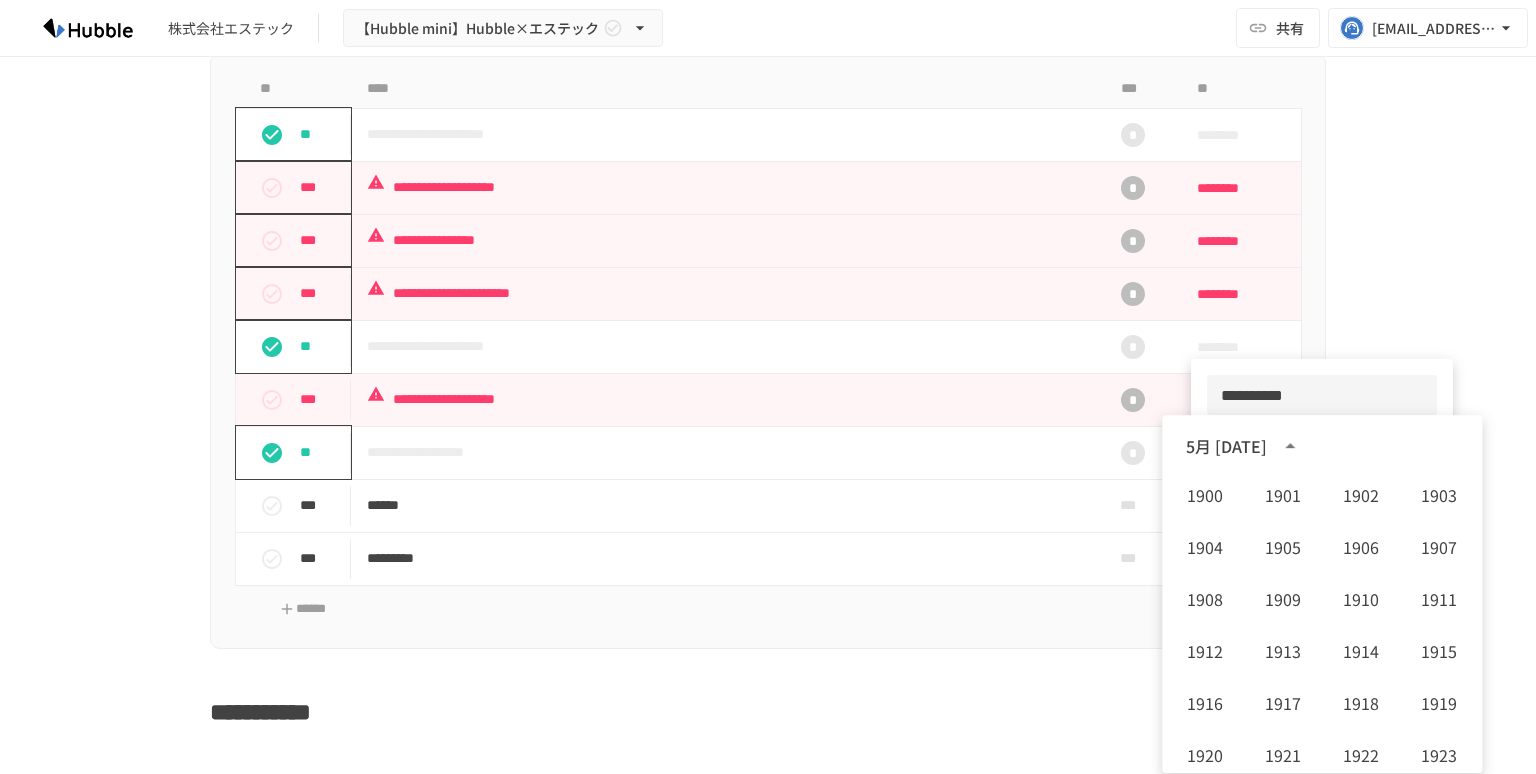 scroll, scrollTop: 1486, scrollLeft: 0, axis: vertical 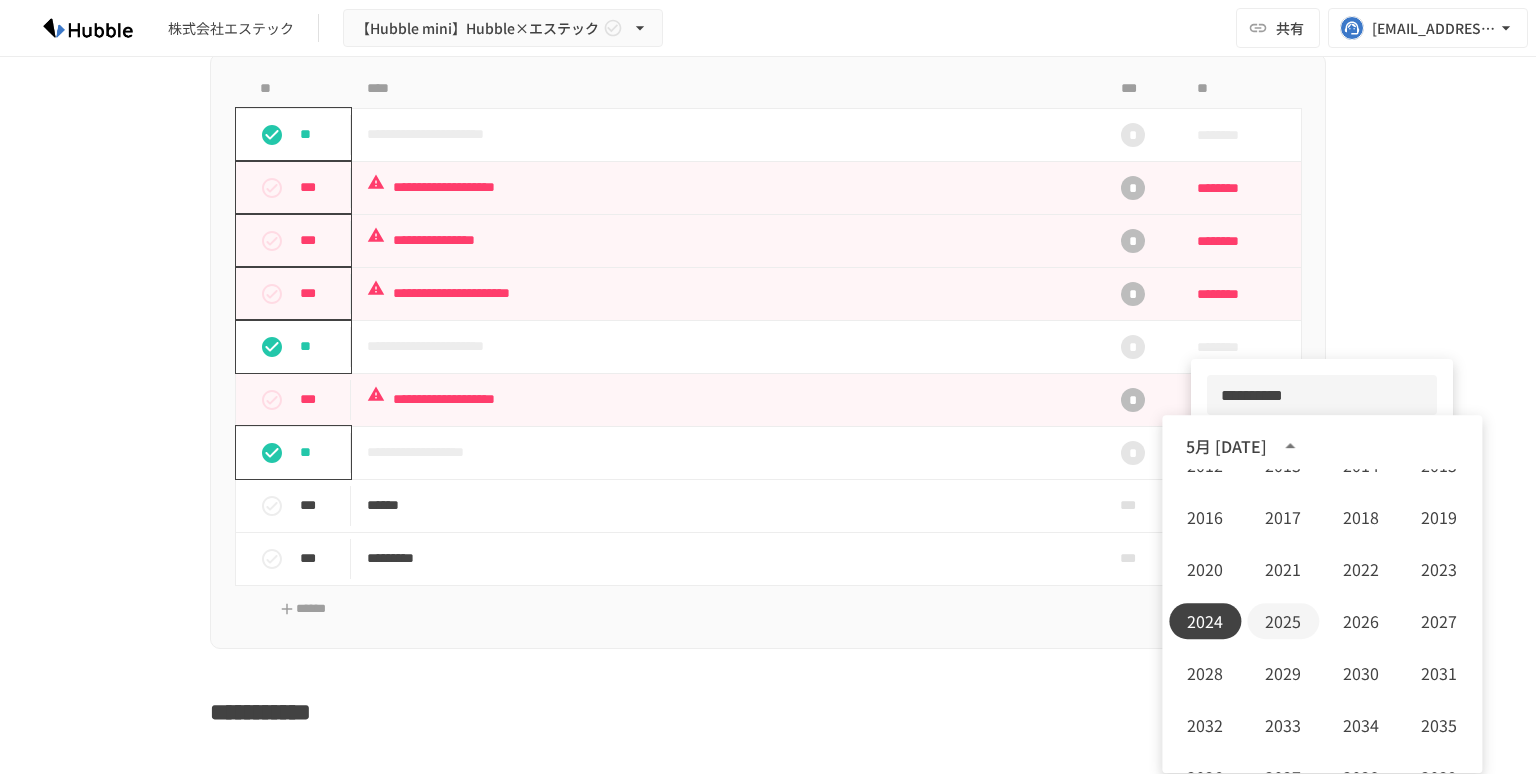 click on "2025" at bounding box center [1283, 621] 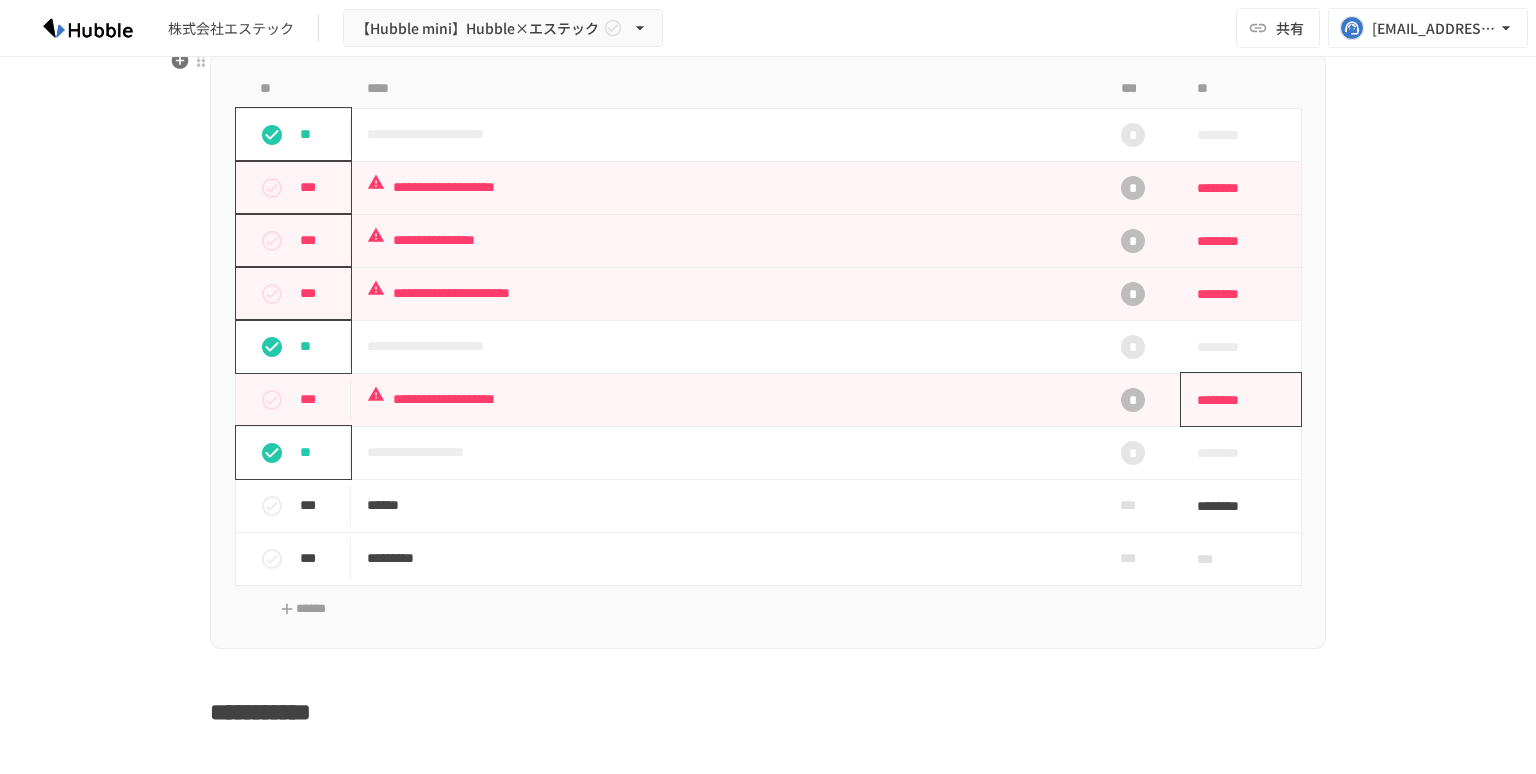 click on "********" at bounding box center [1234, 400] 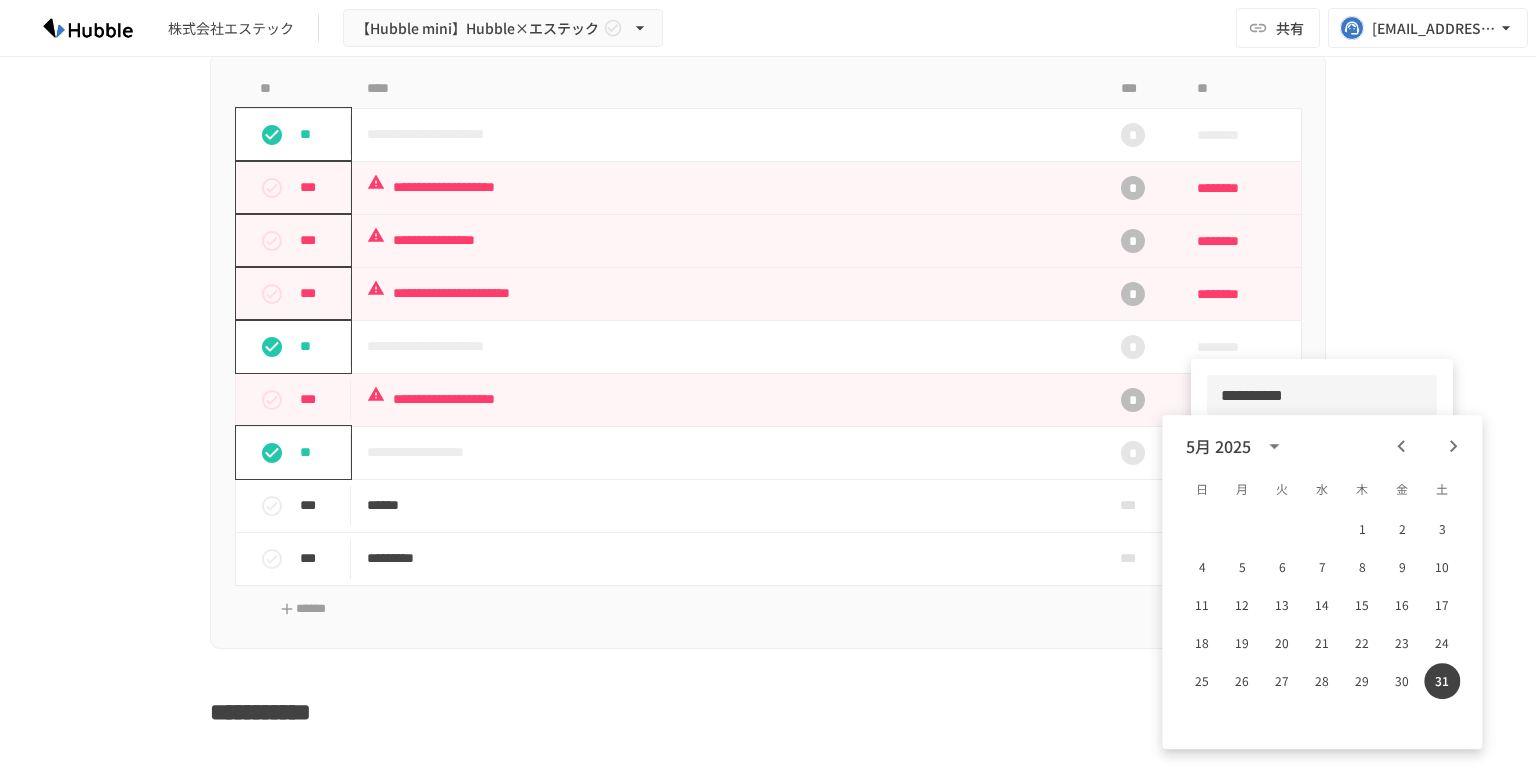 click at bounding box center [1453, 446] 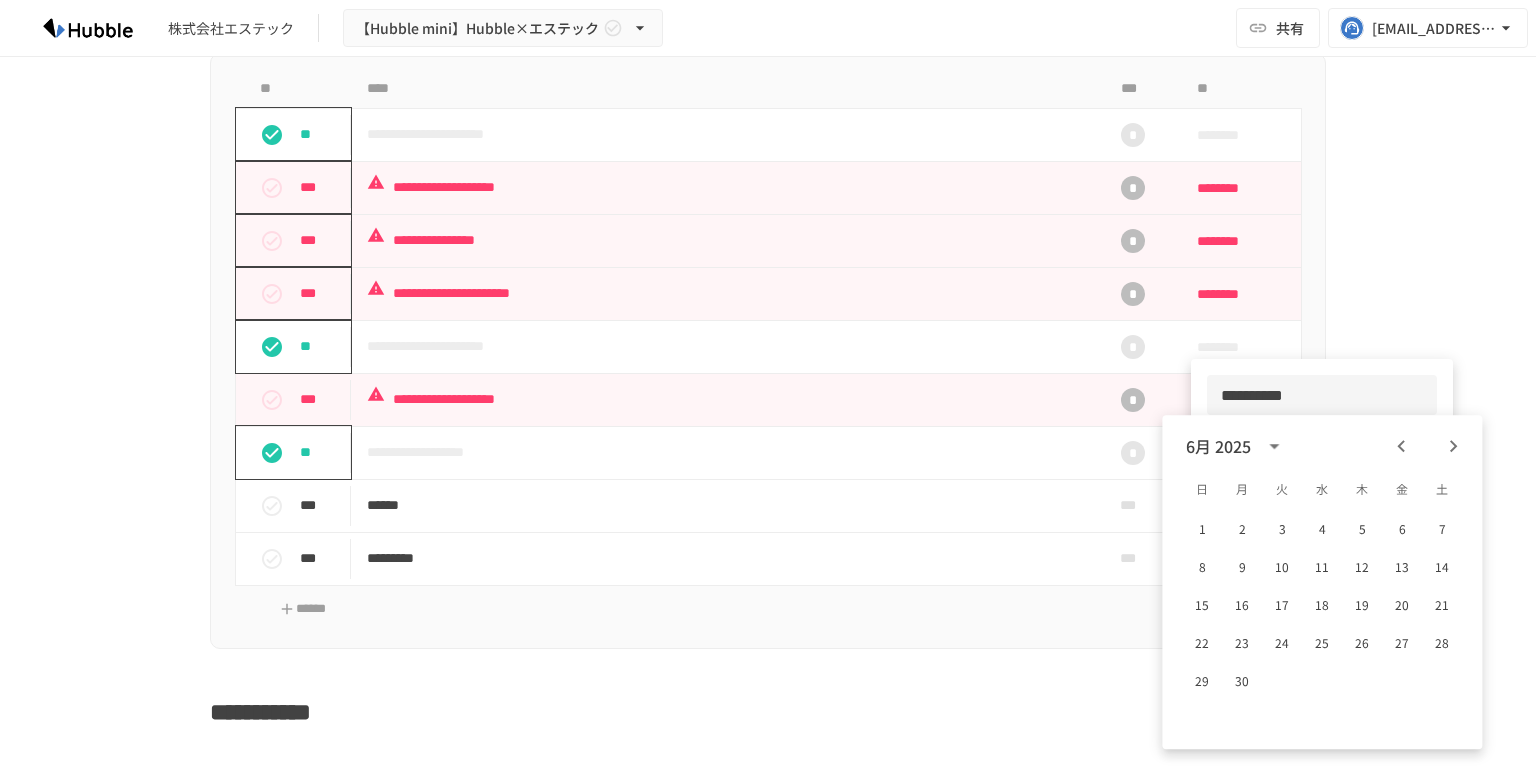 click at bounding box center [1453, 446] 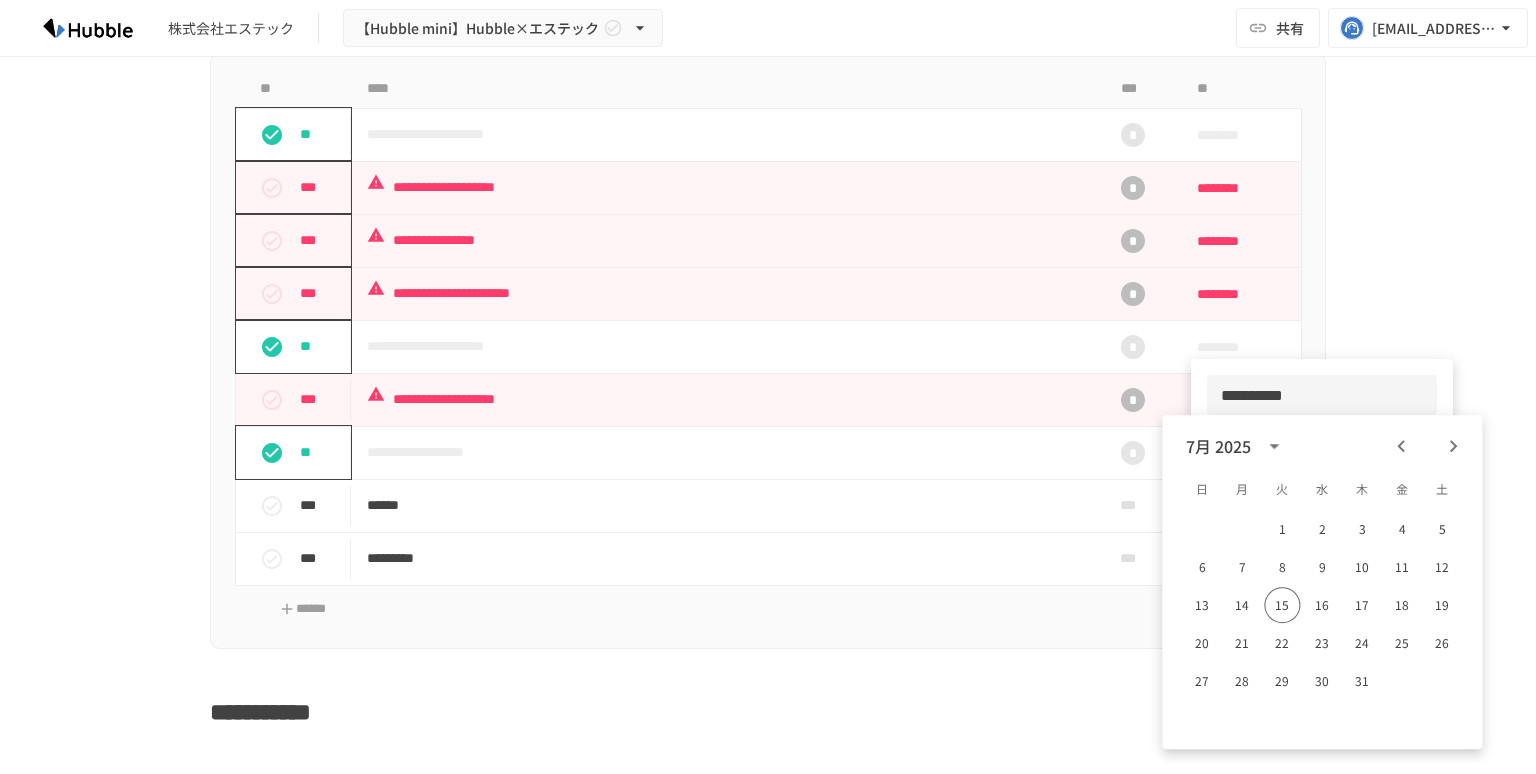 click at bounding box center (1453, 446) 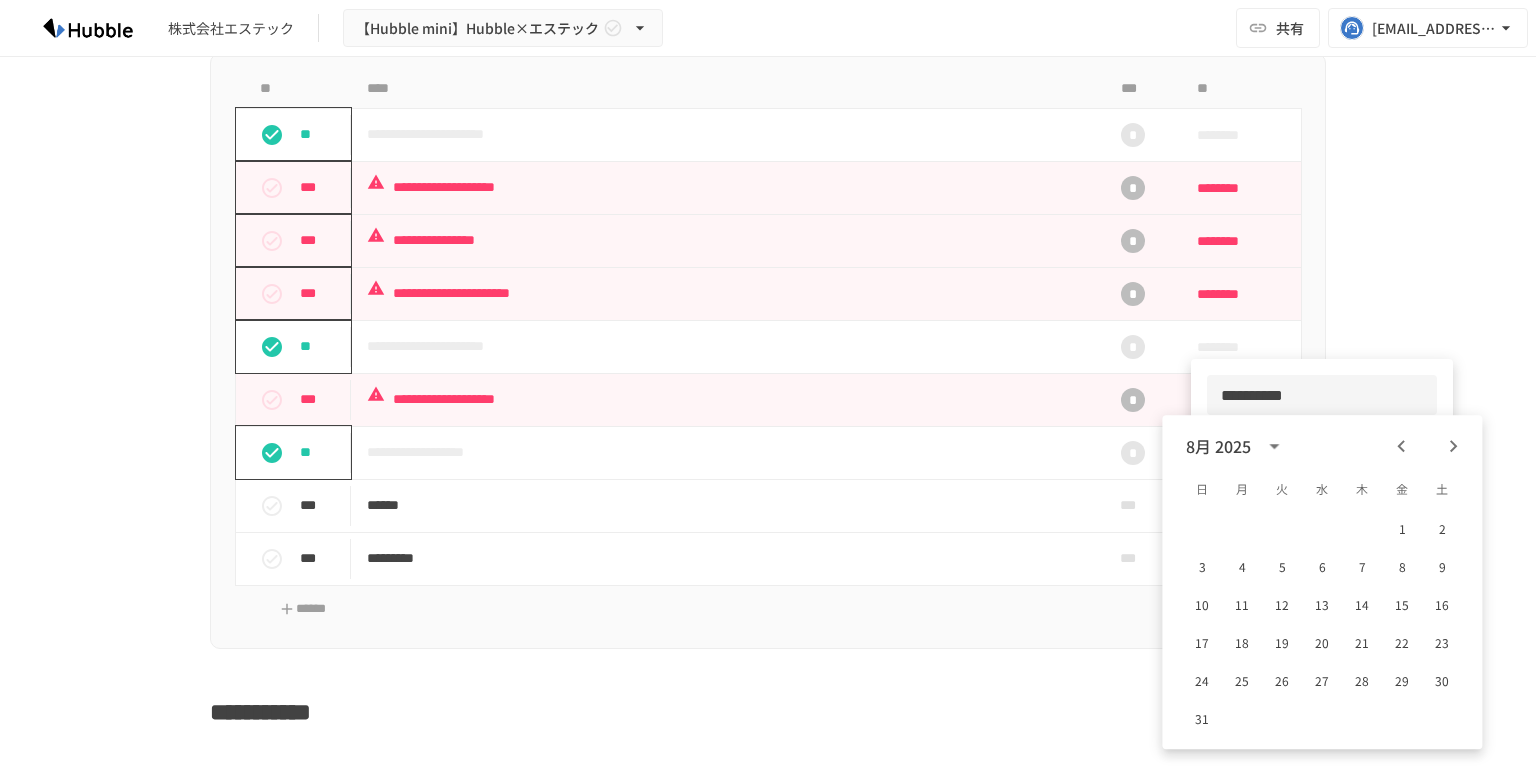 click at bounding box center (1453, 446) 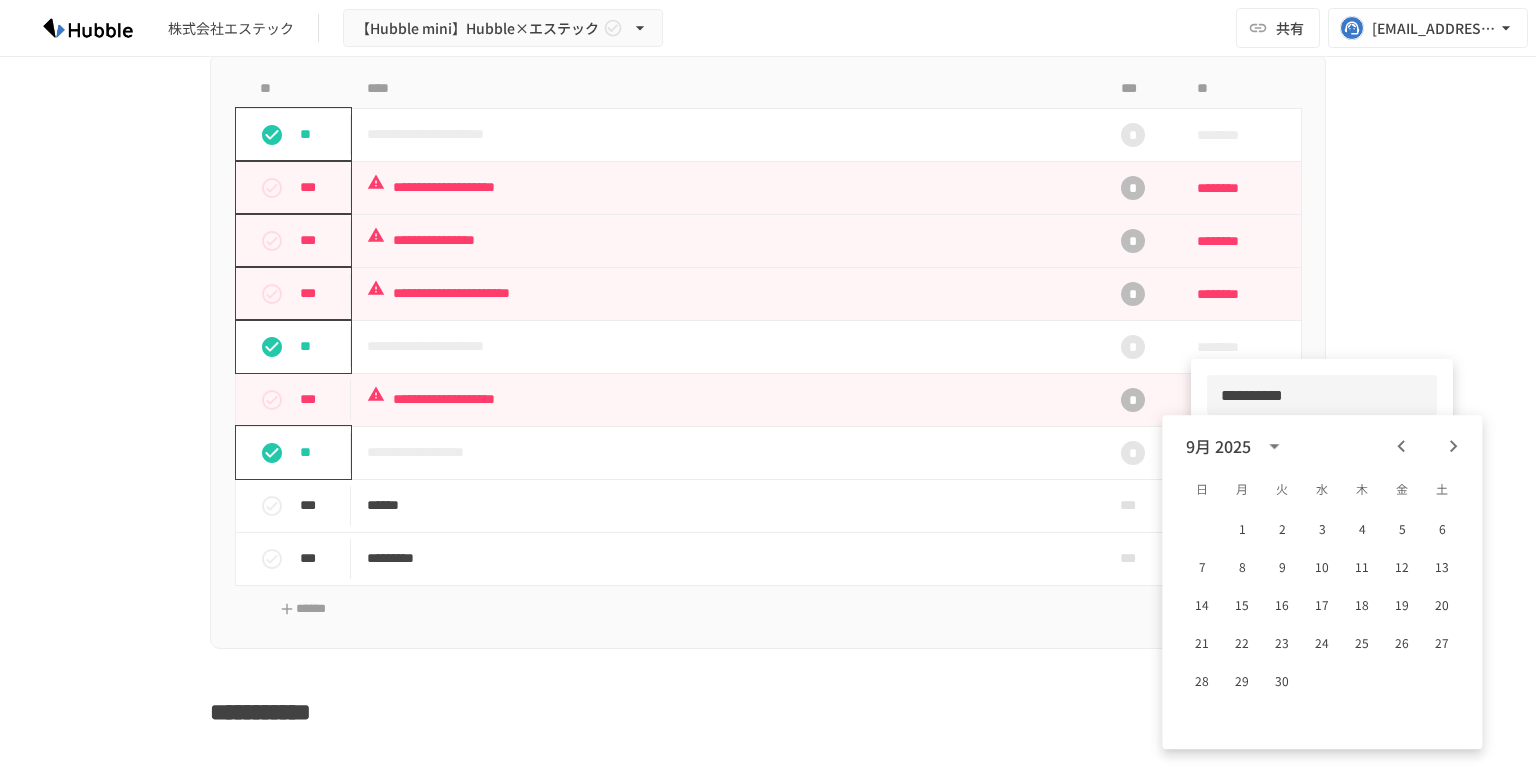click at bounding box center (1453, 446) 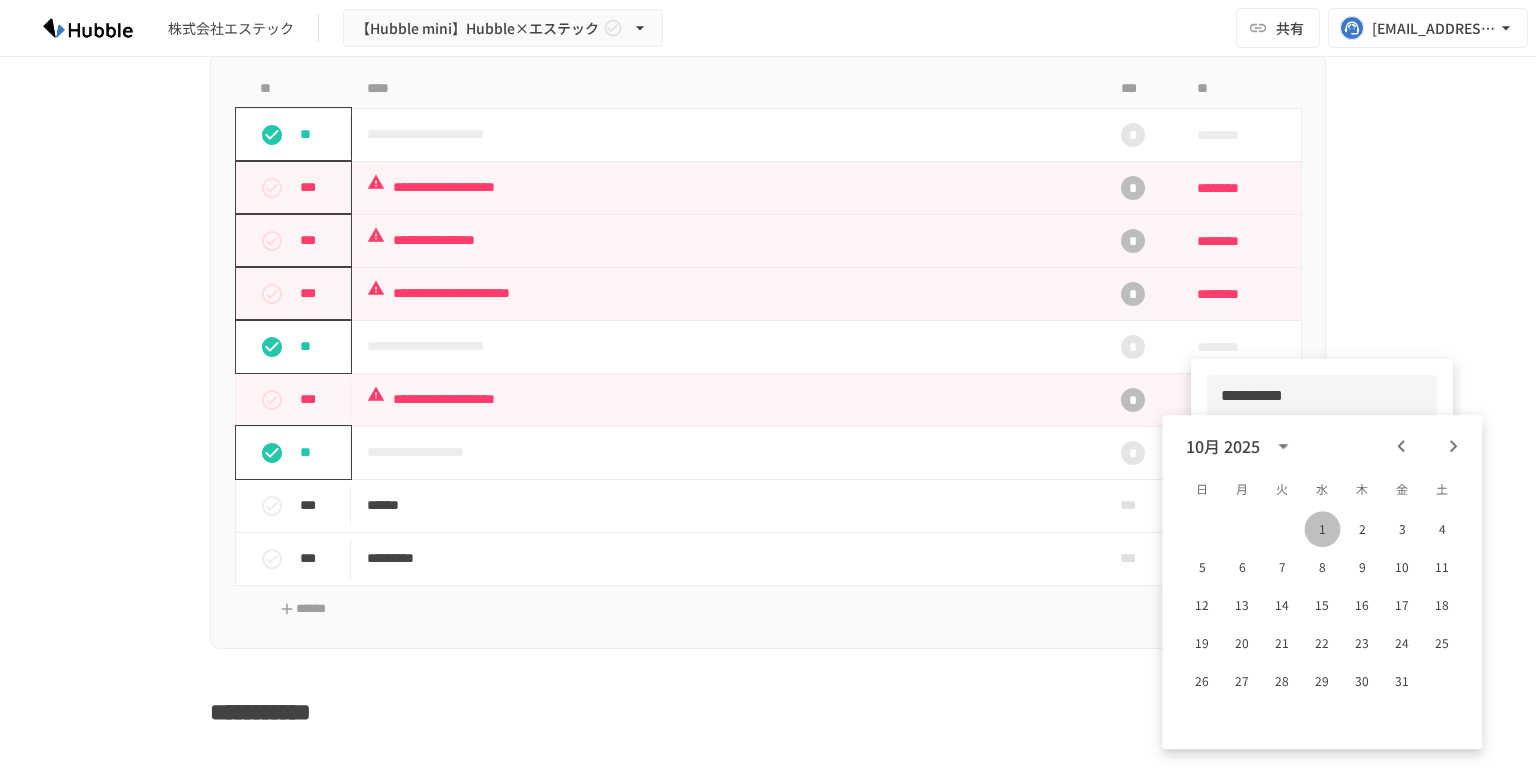click on "1" at bounding box center (1322, 529) 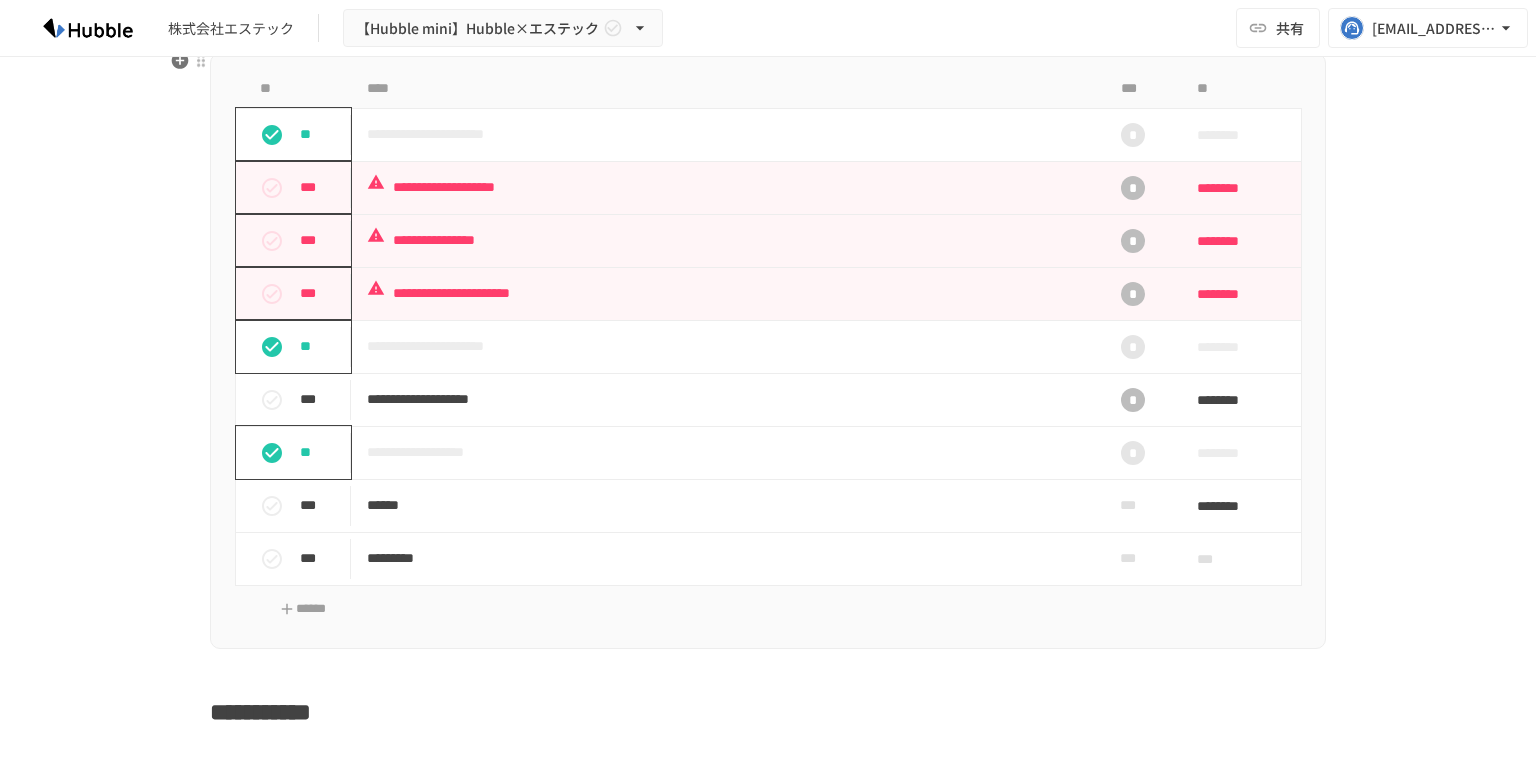click on "**********" at bounding box center (768, -22) 